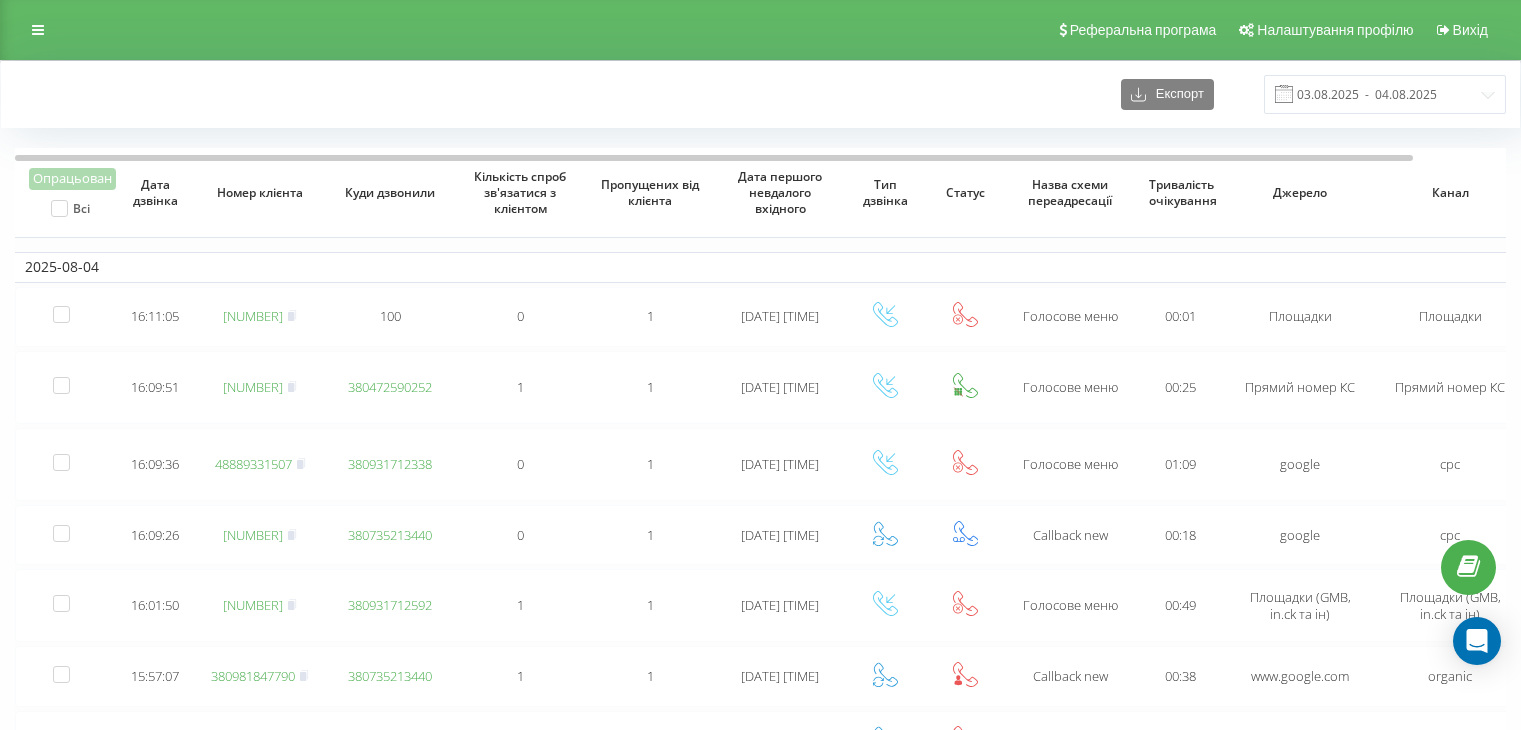 scroll, scrollTop: 0, scrollLeft: 0, axis: both 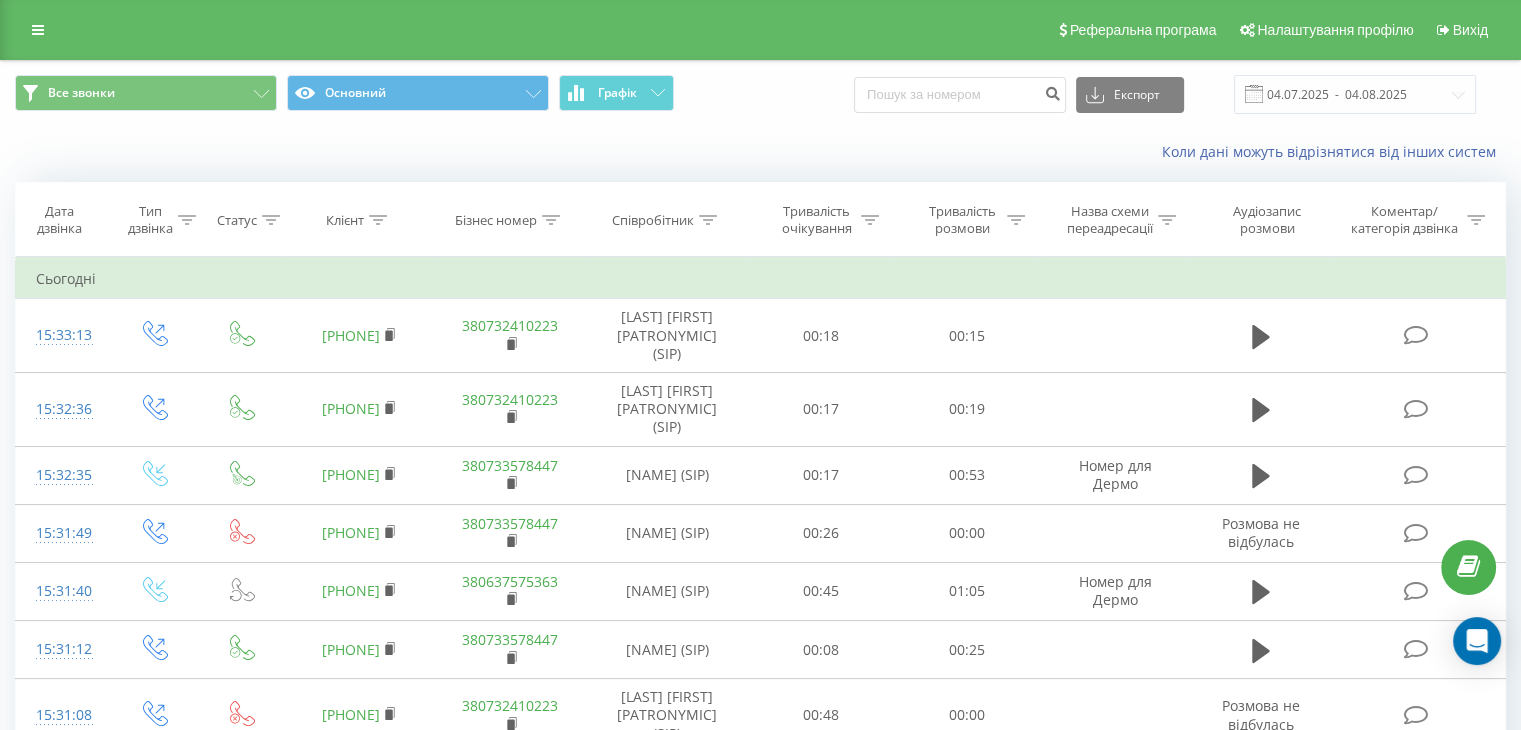 click on "Реферальна програма Налаштування профілю Вихід" at bounding box center [760, 30] 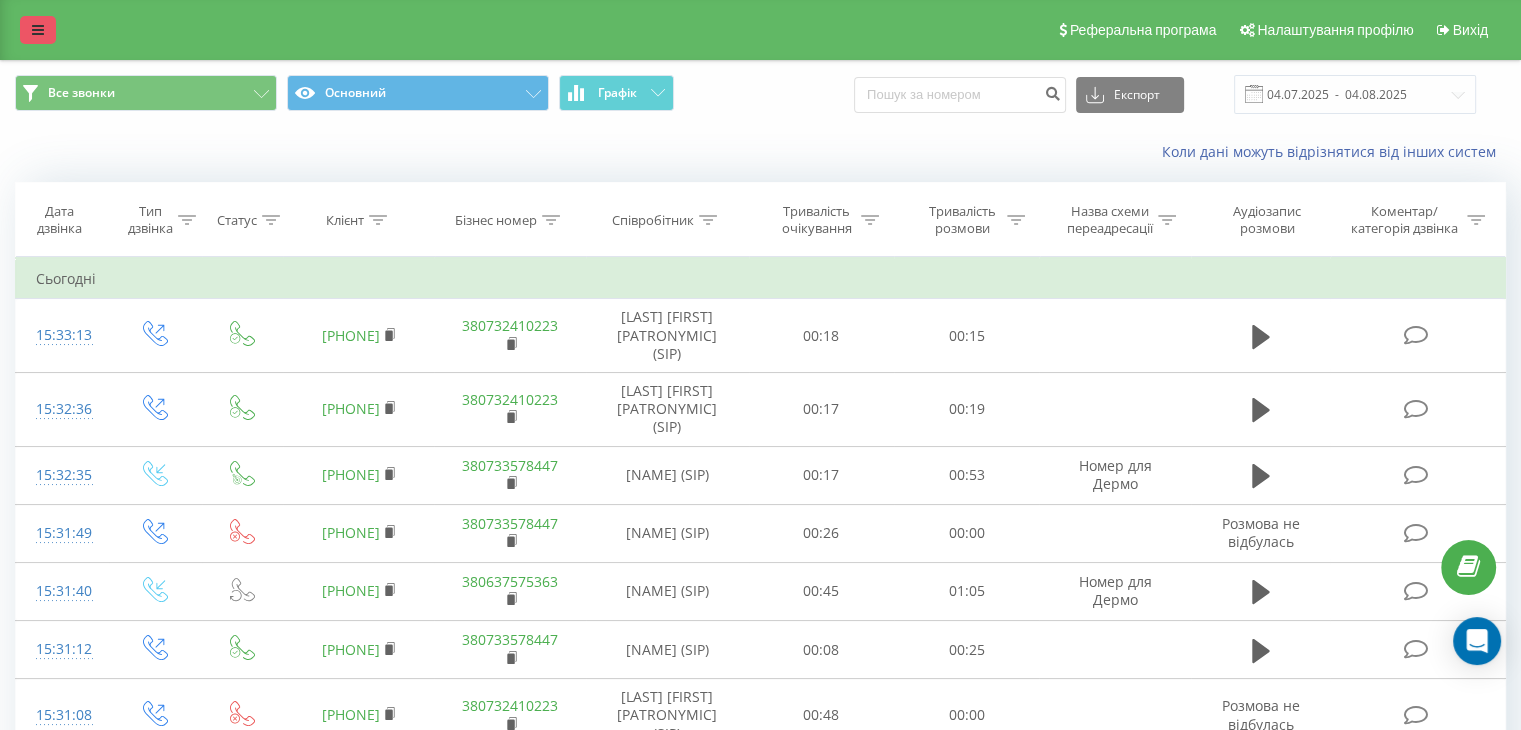 click at bounding box center [38, 30] 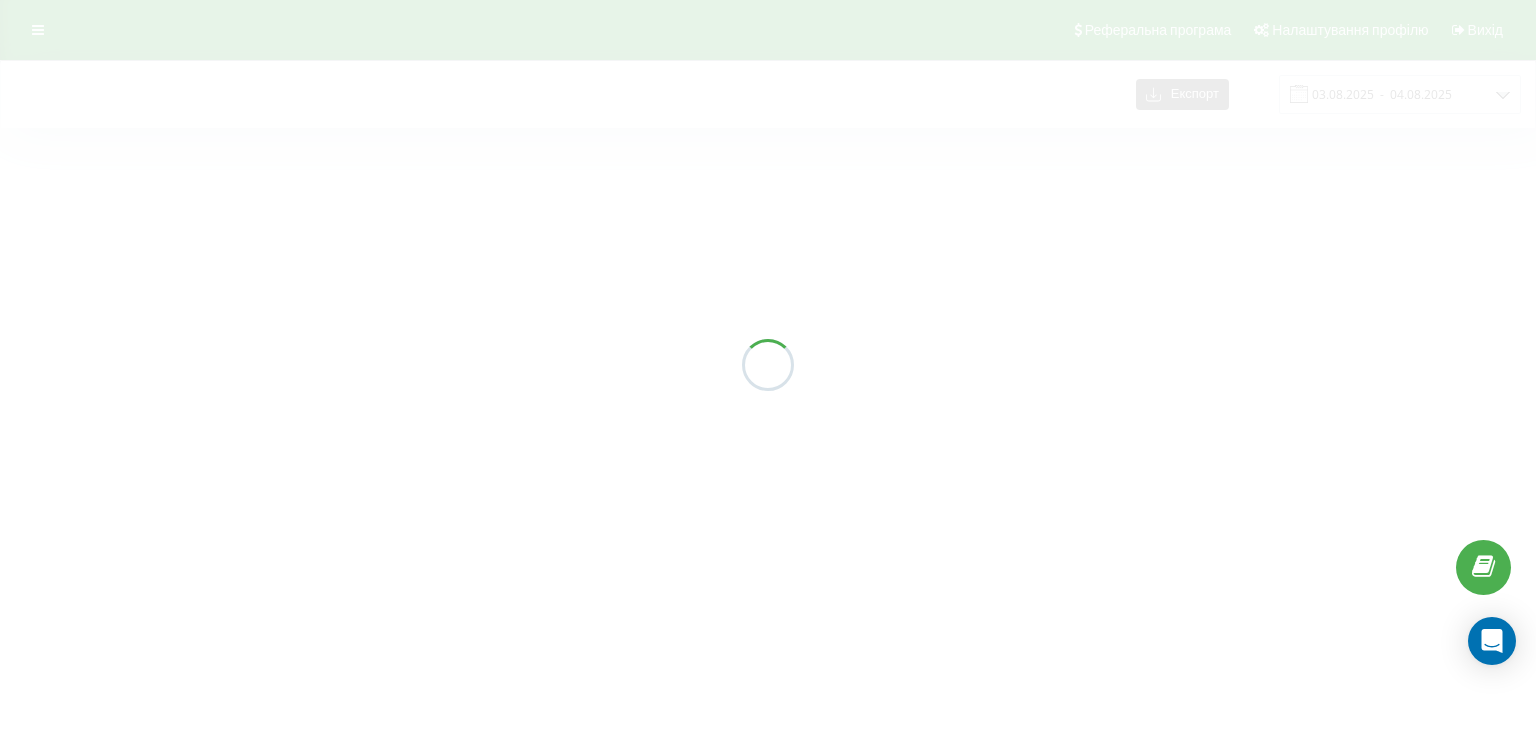 scroll, scrollTop: 0, scrollLeft: 0, axis: both 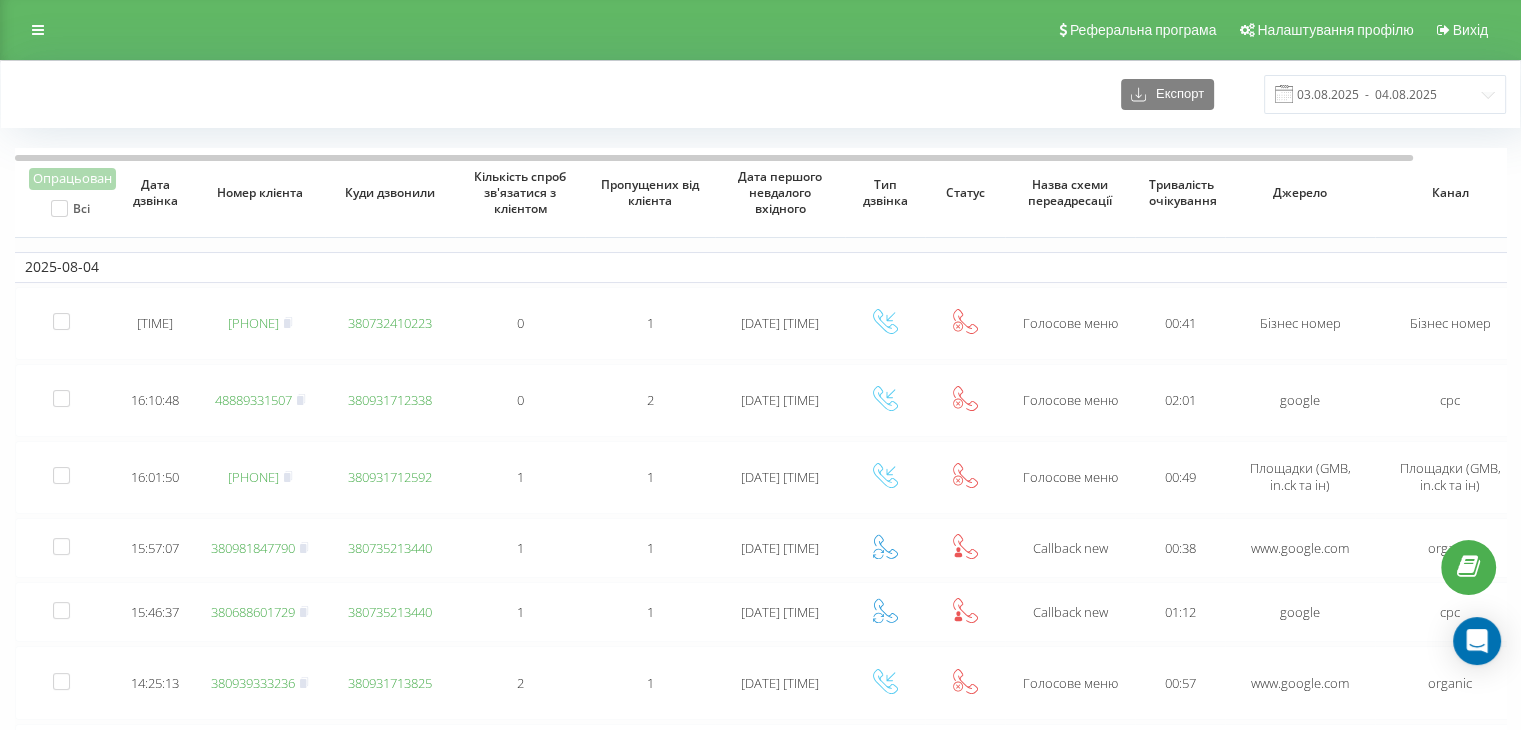 click on "Реферальна програма Налаштування профілю Вихід" at bounding box center [760, 30] 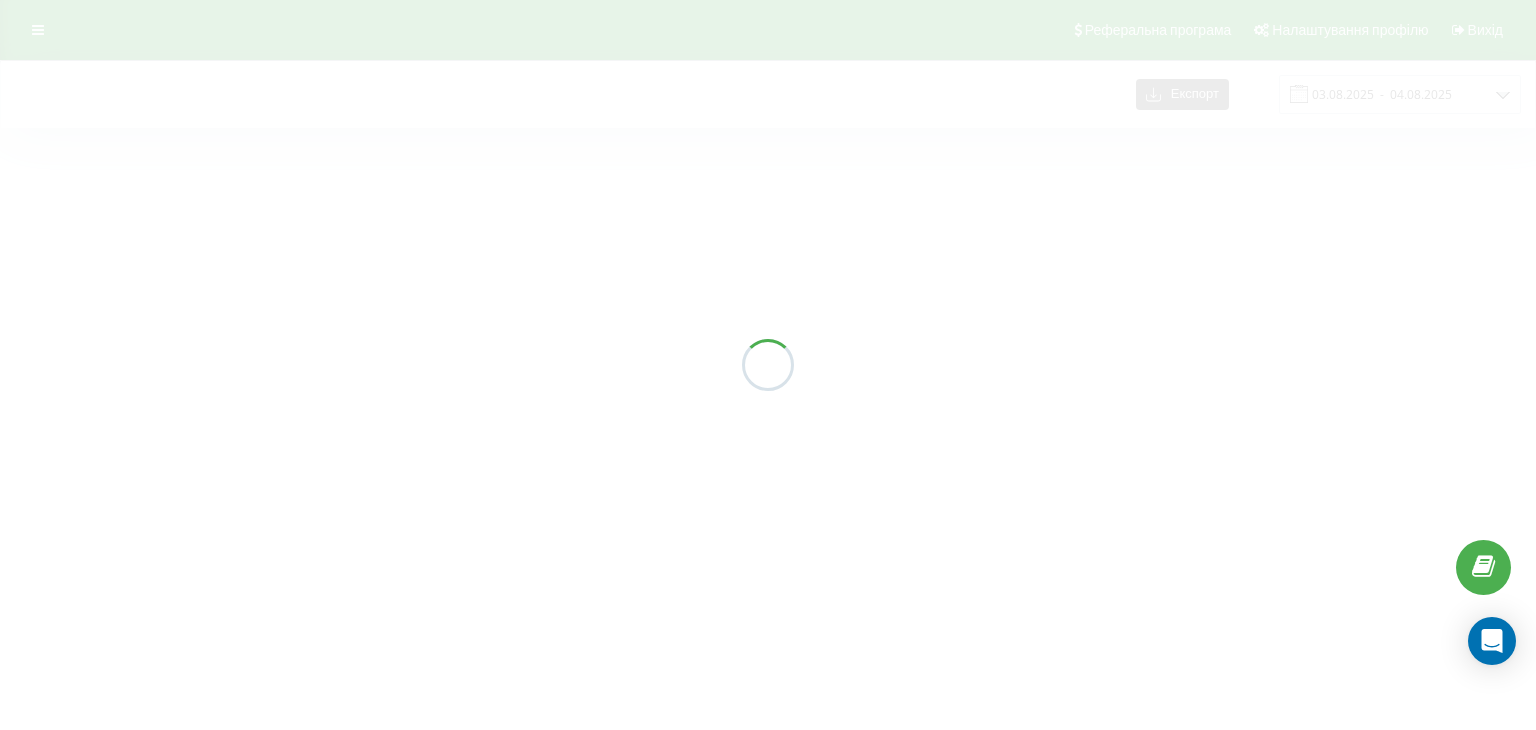 scroll, scrollTop: 0, scrollLeft: 0, axis: both 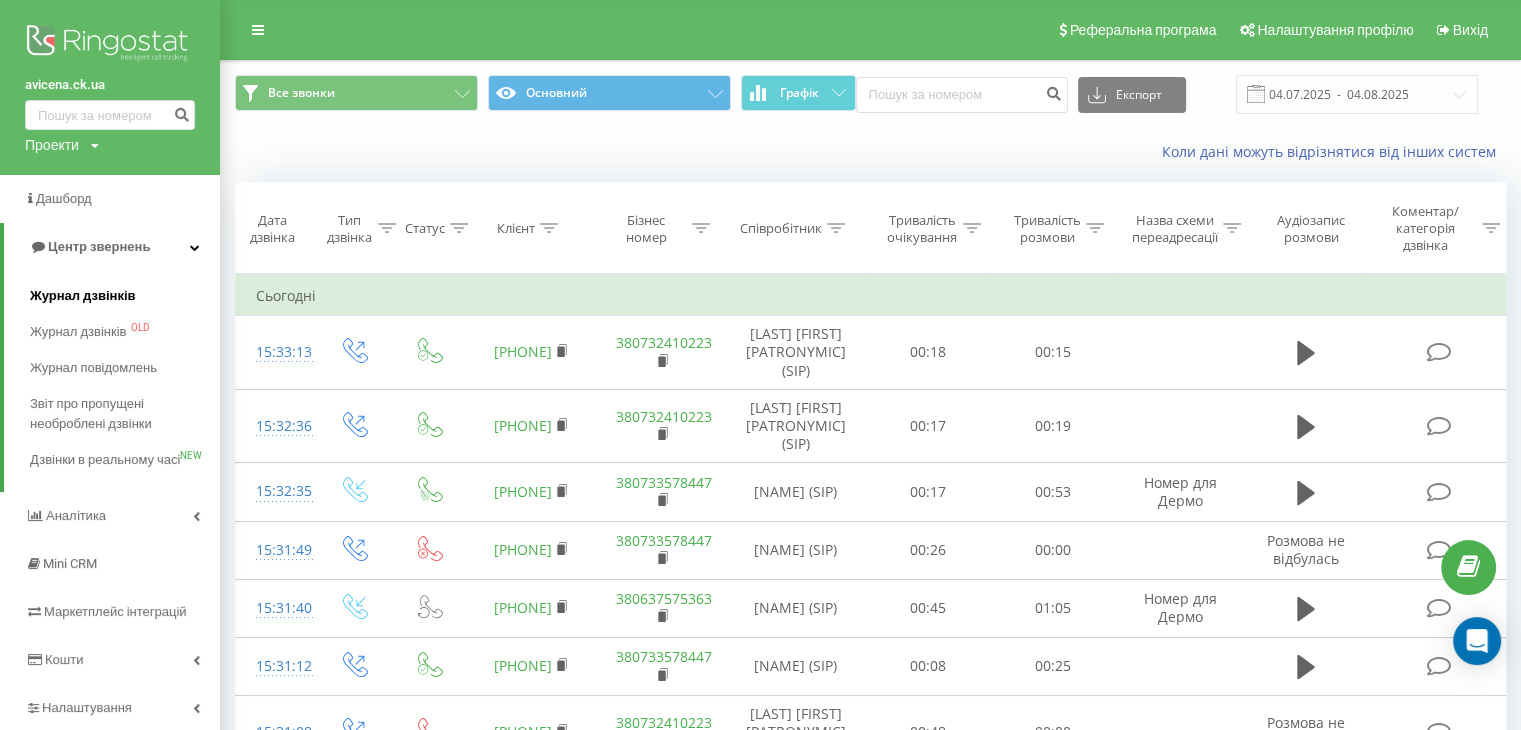 click on "Журнал дзвінків" at bounding box center [83, 296] 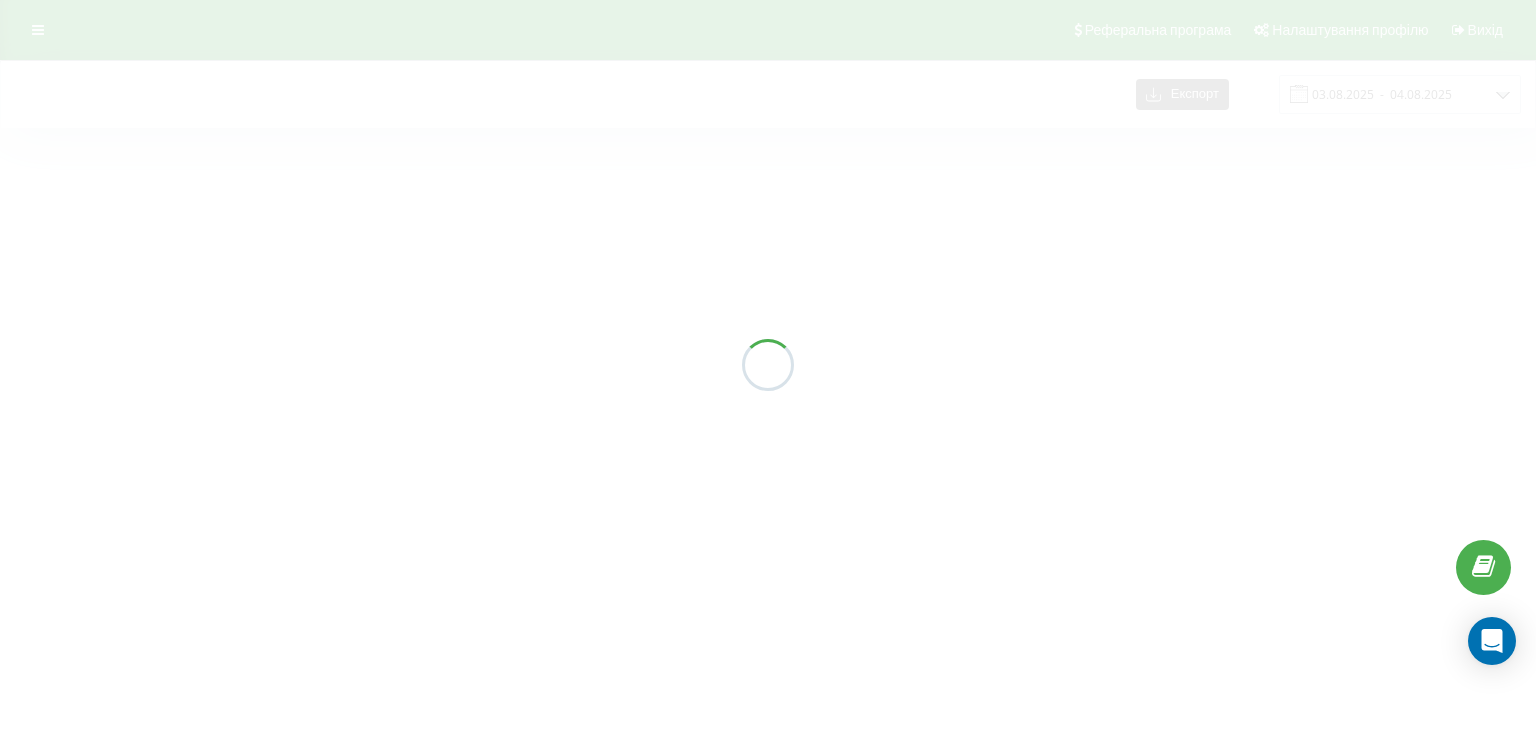 scroll, scrollTop: 0, scrollLeft: 0, axis: both 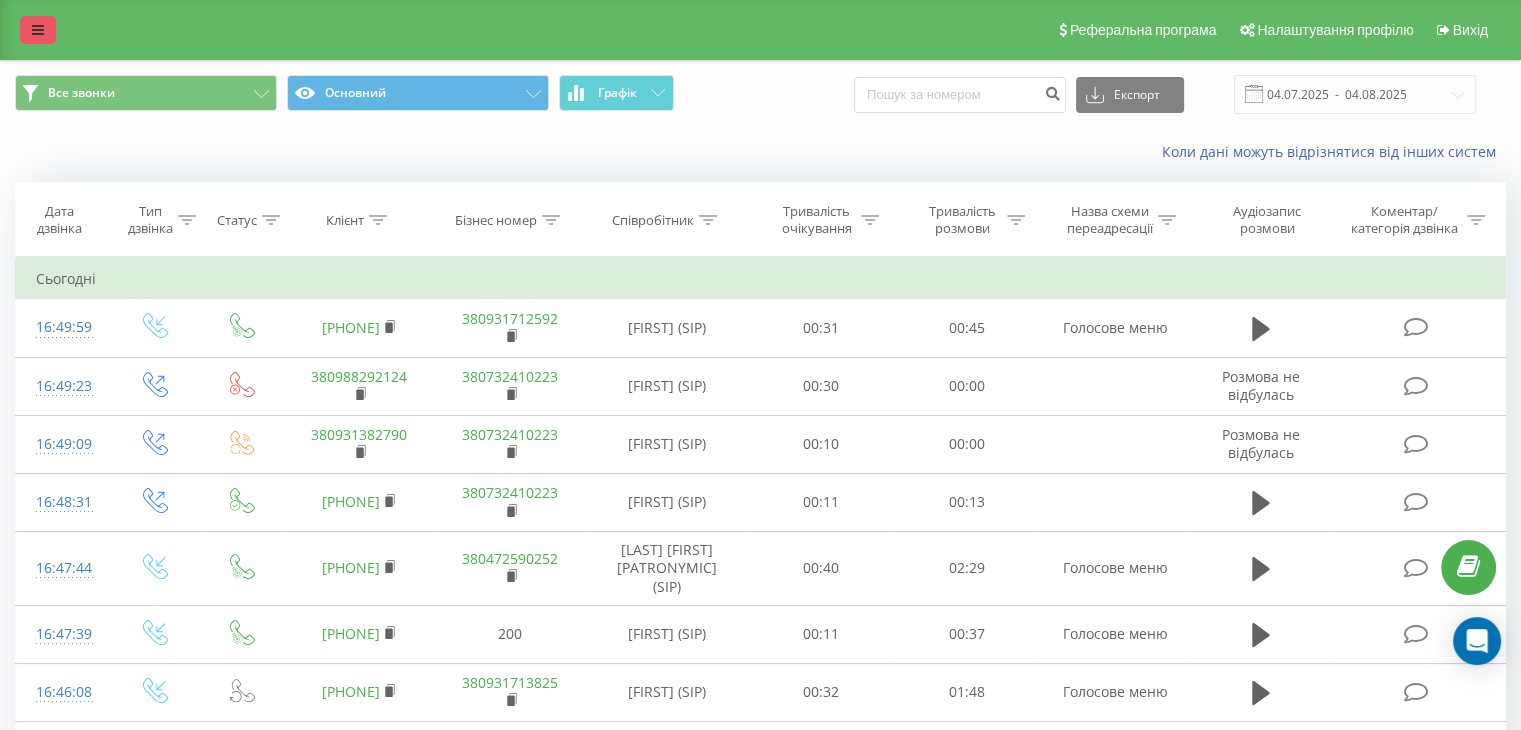 click at bounding box center [38, 30] 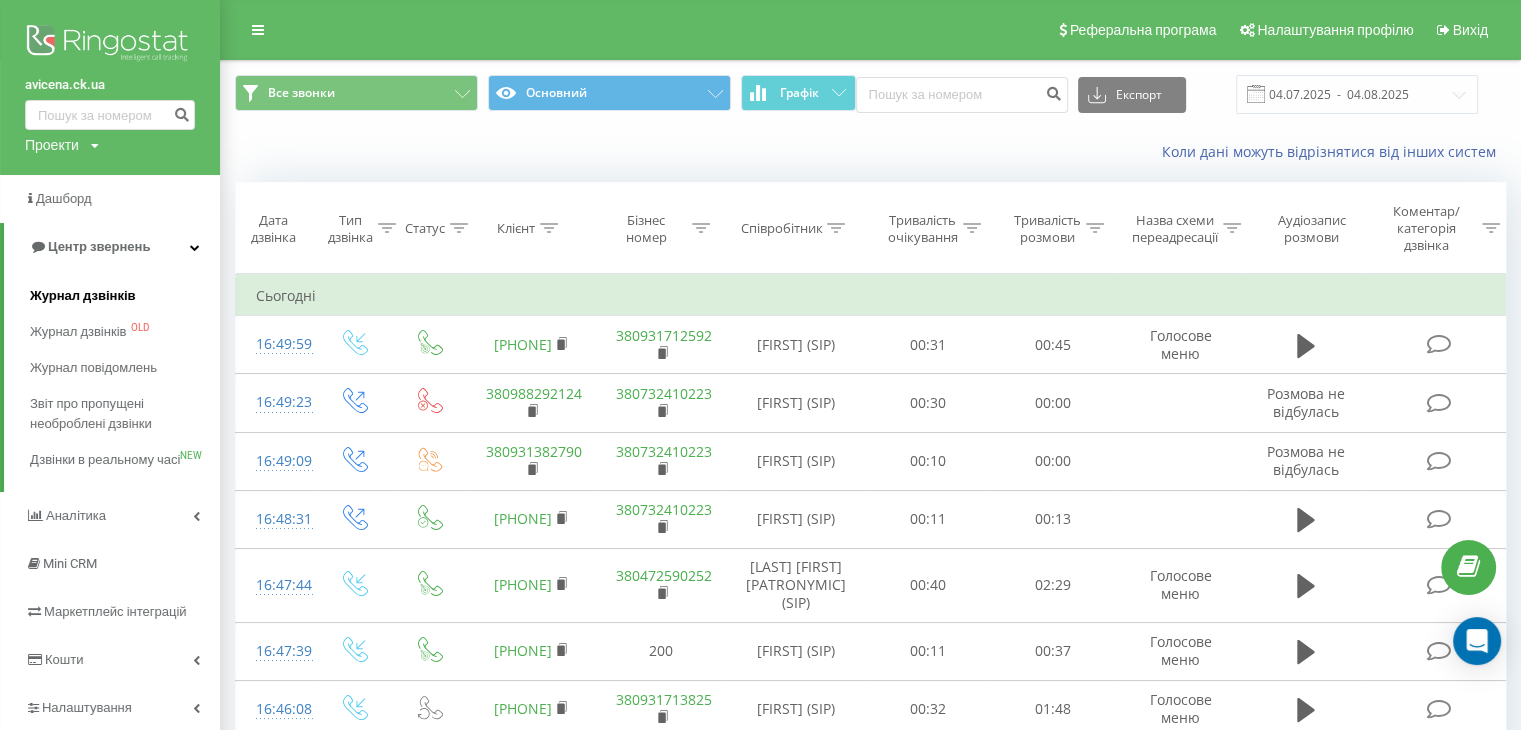click on "Журнал дзвінків" at bounding box center (83, 296) 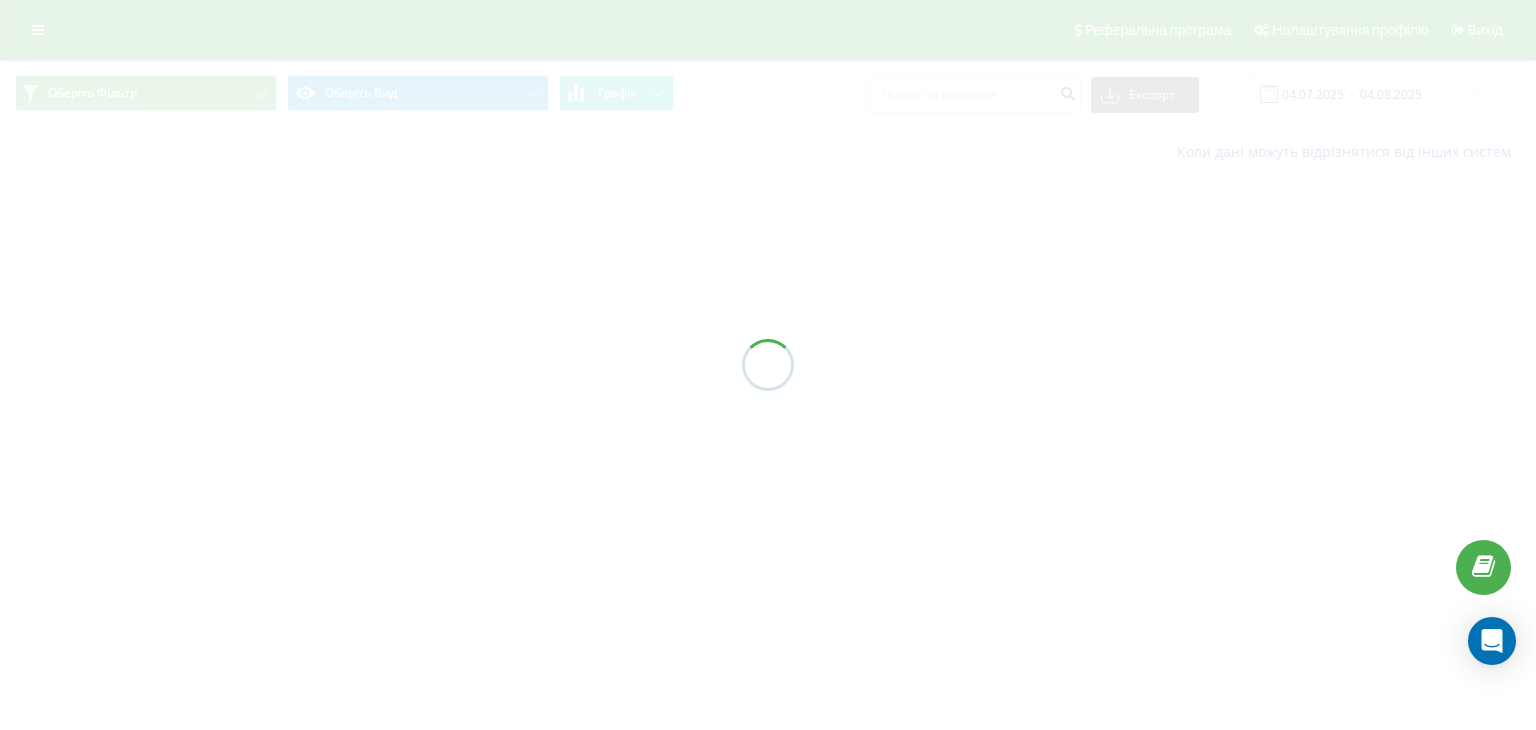 scroll, scrollTop: 0, scrollLeft: 0, axis: both 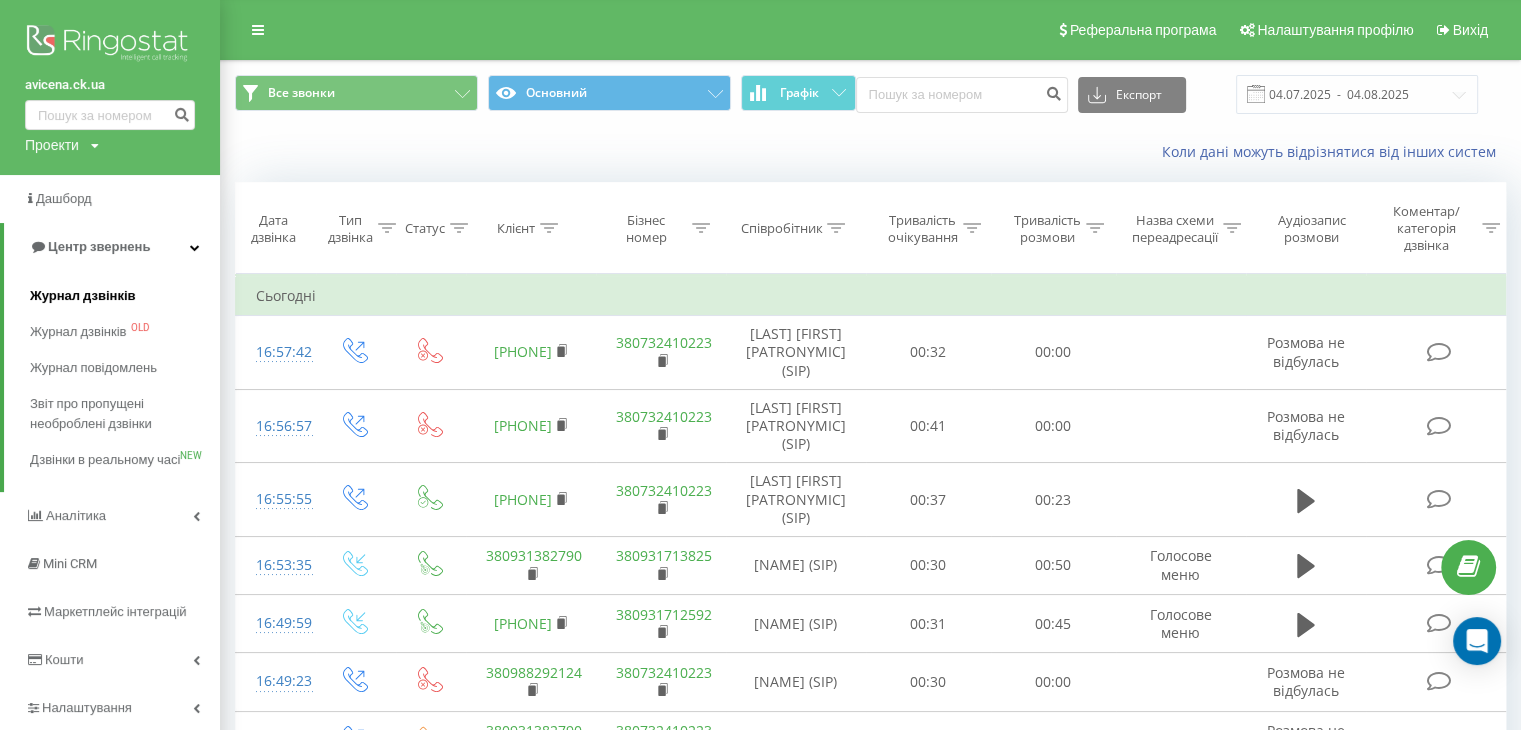 click on "Журнал дзвінків" at bounding box center [83, 296] 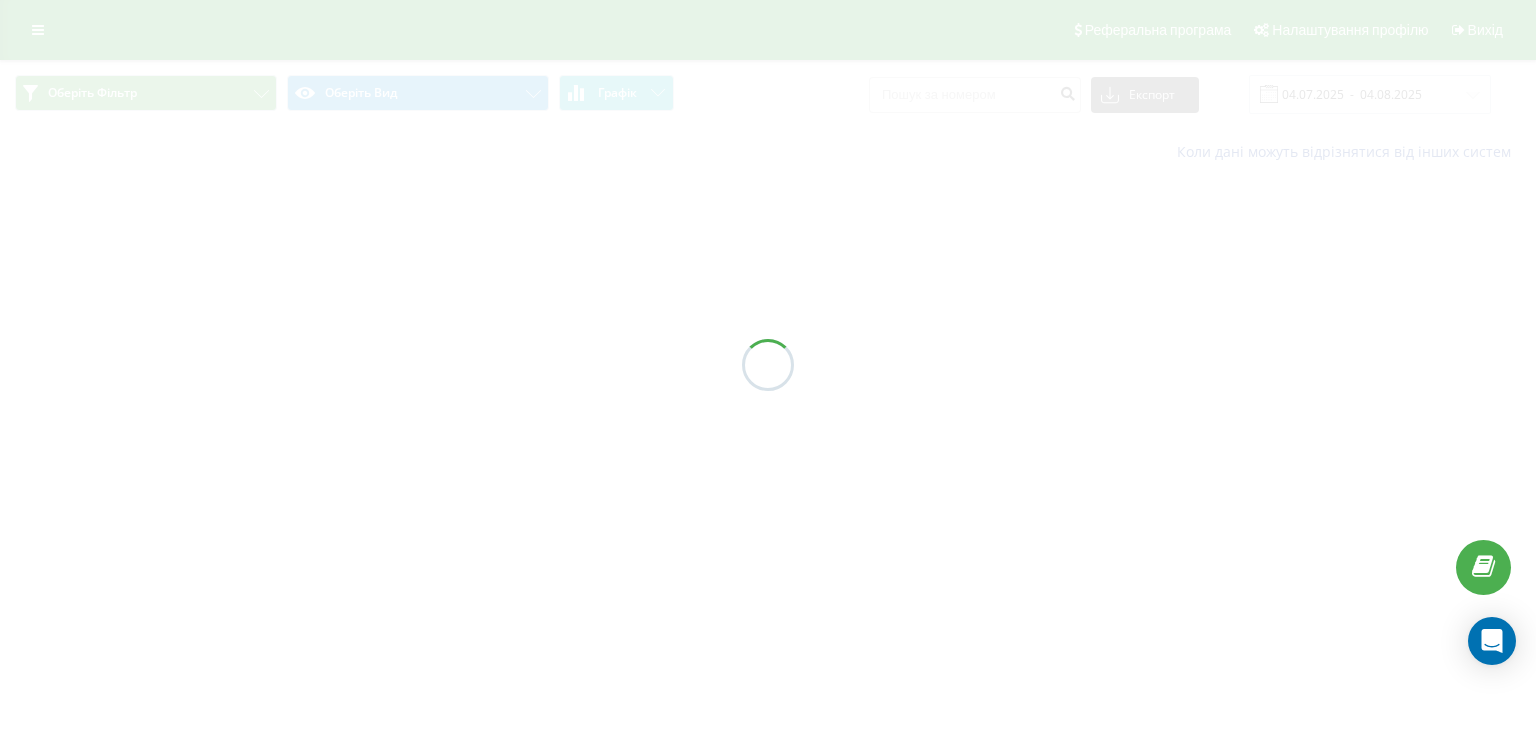 scroll, scrollTop: 0, scrollLeft: 0, axis: both 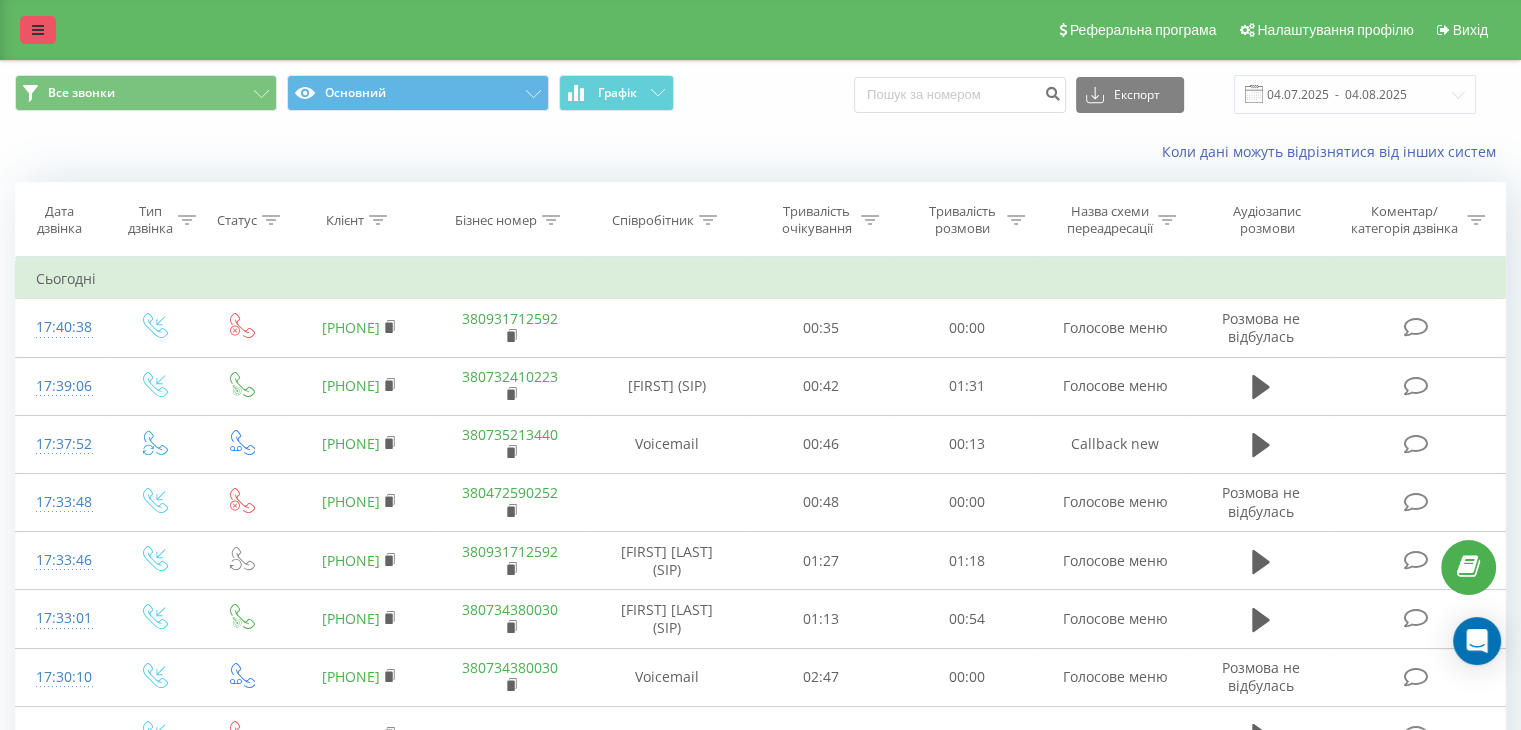 click at bounding box center [38, 30] 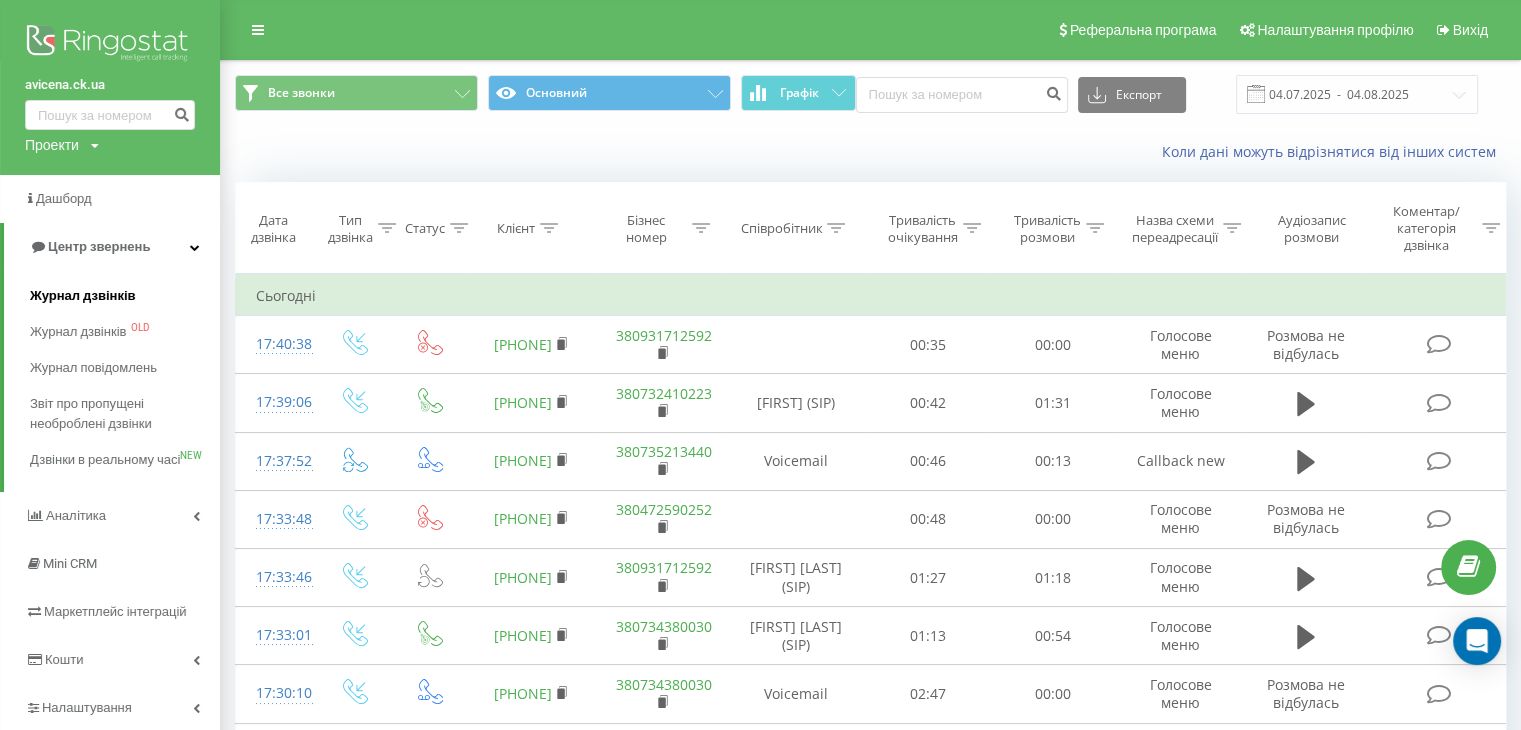 click on "Журнал дзвінків" at bounding box center [83, 296] 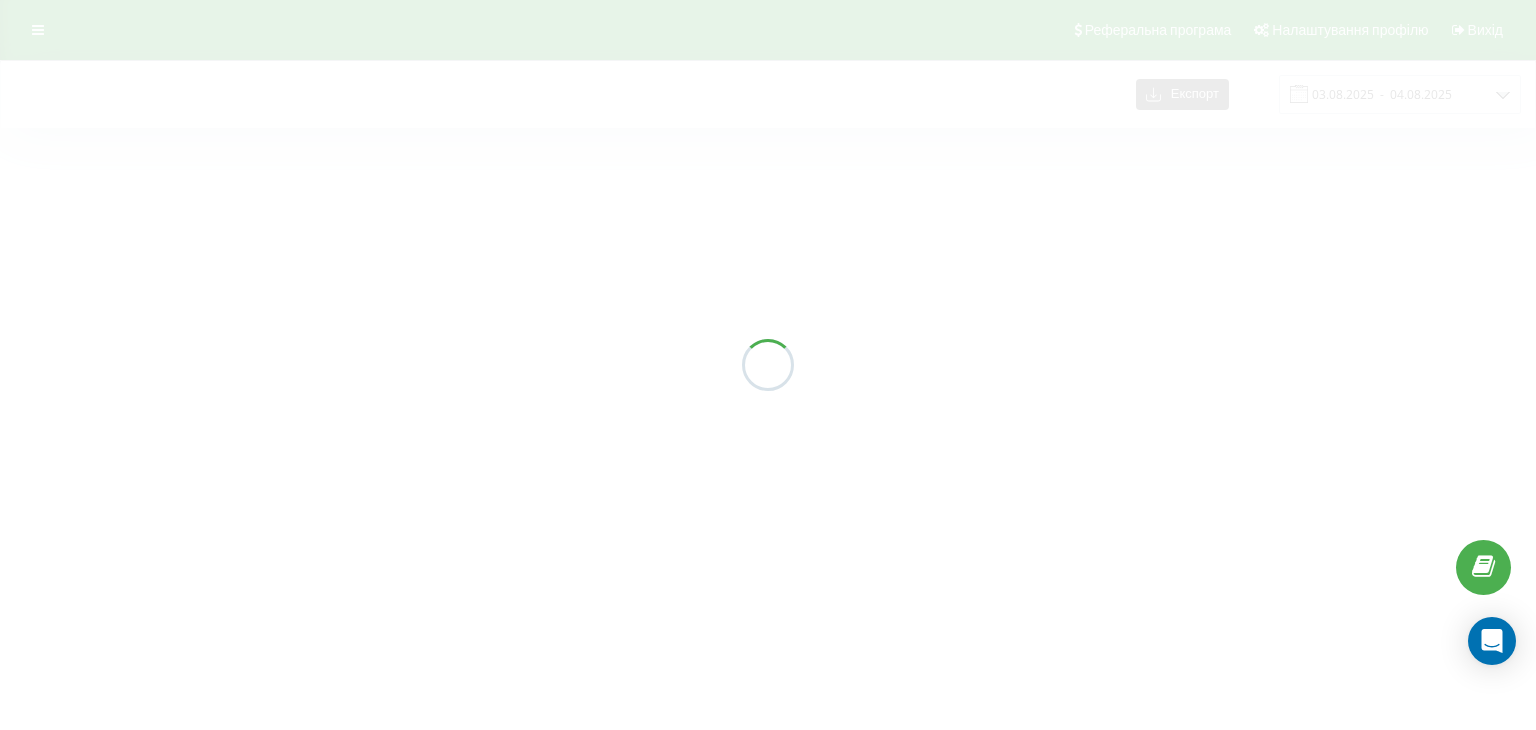 scroll, scrollTop: 0, scrollLeft: 0, axis: both 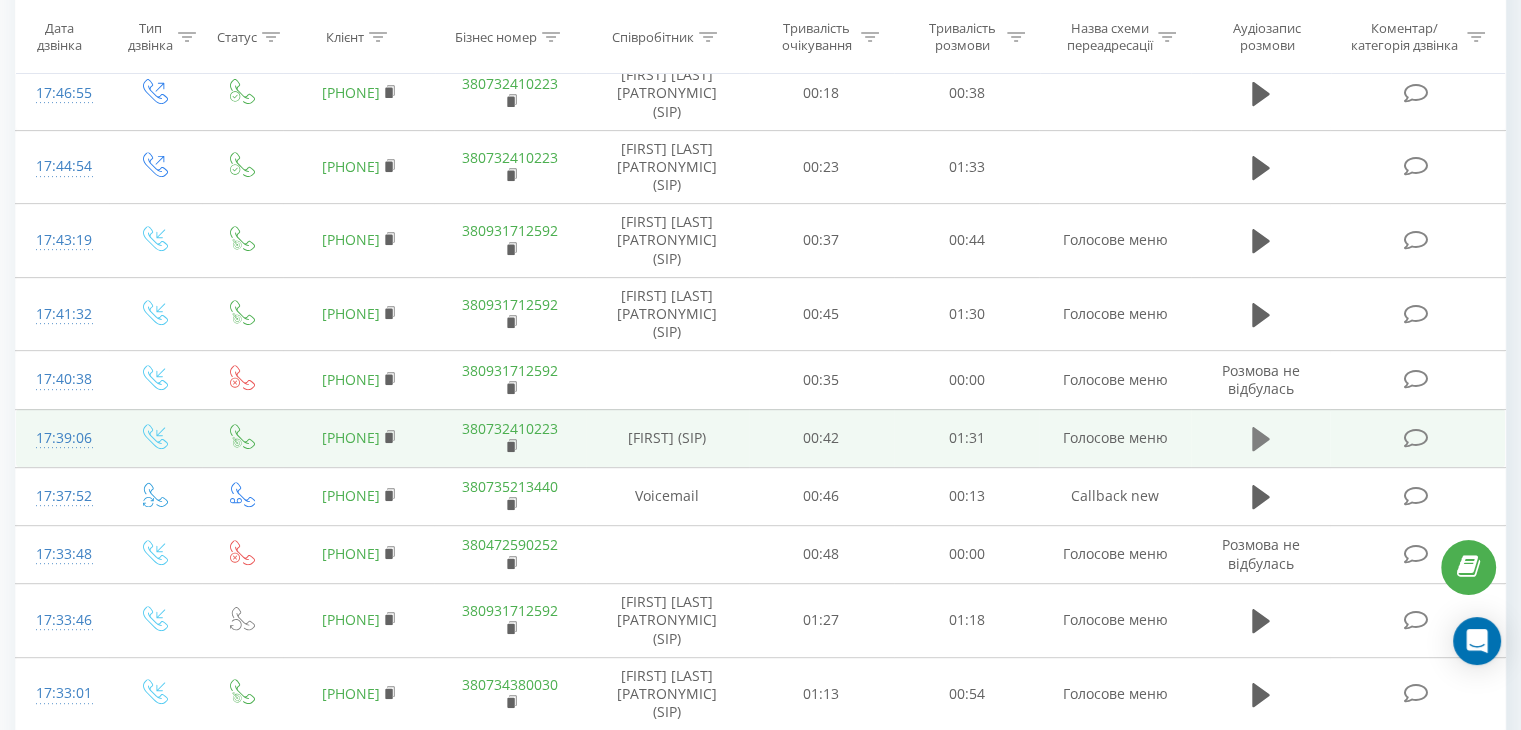 click 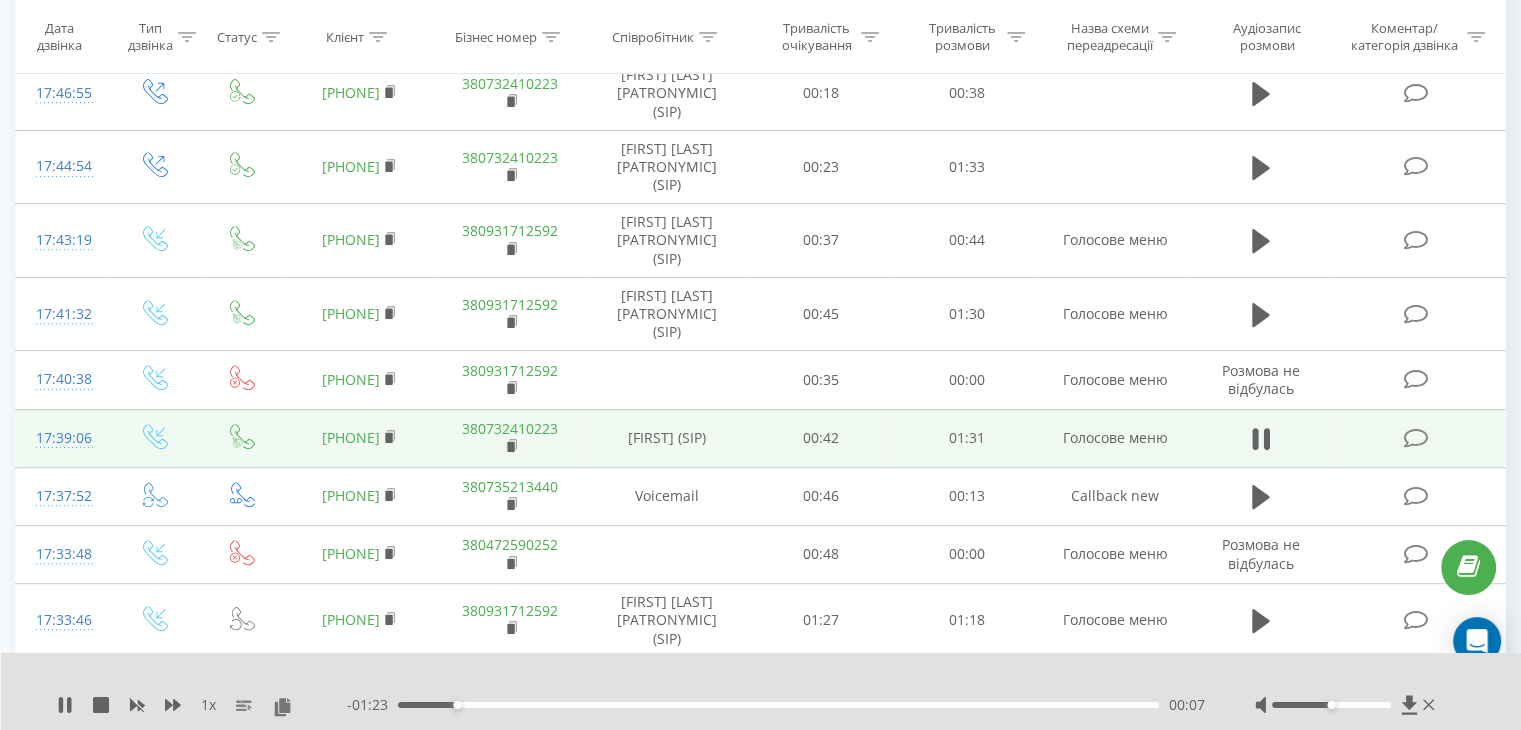click 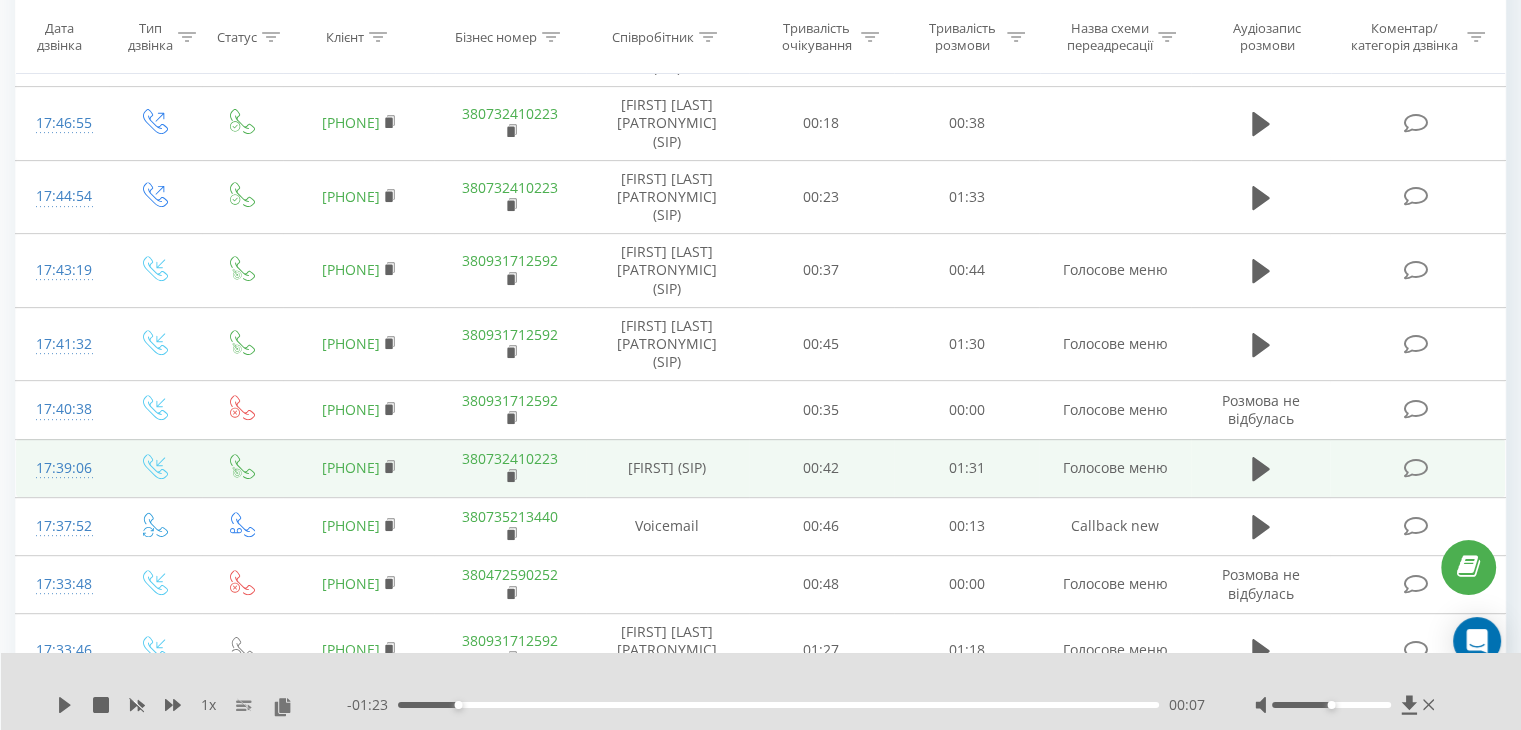 scroll, scrollTop: 370, scrollLeft: 0, axis: vertical 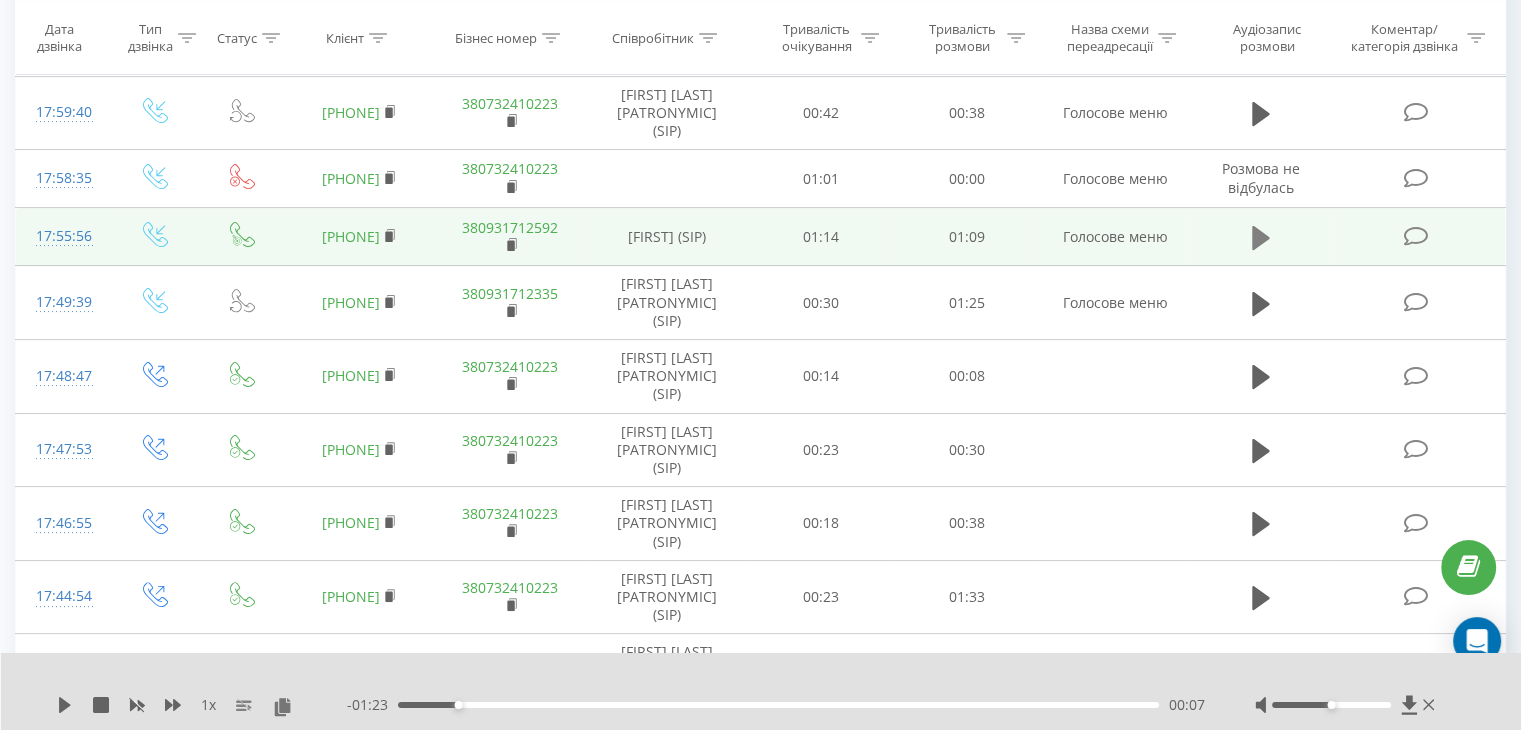 click at bounding box center (1261, 238) 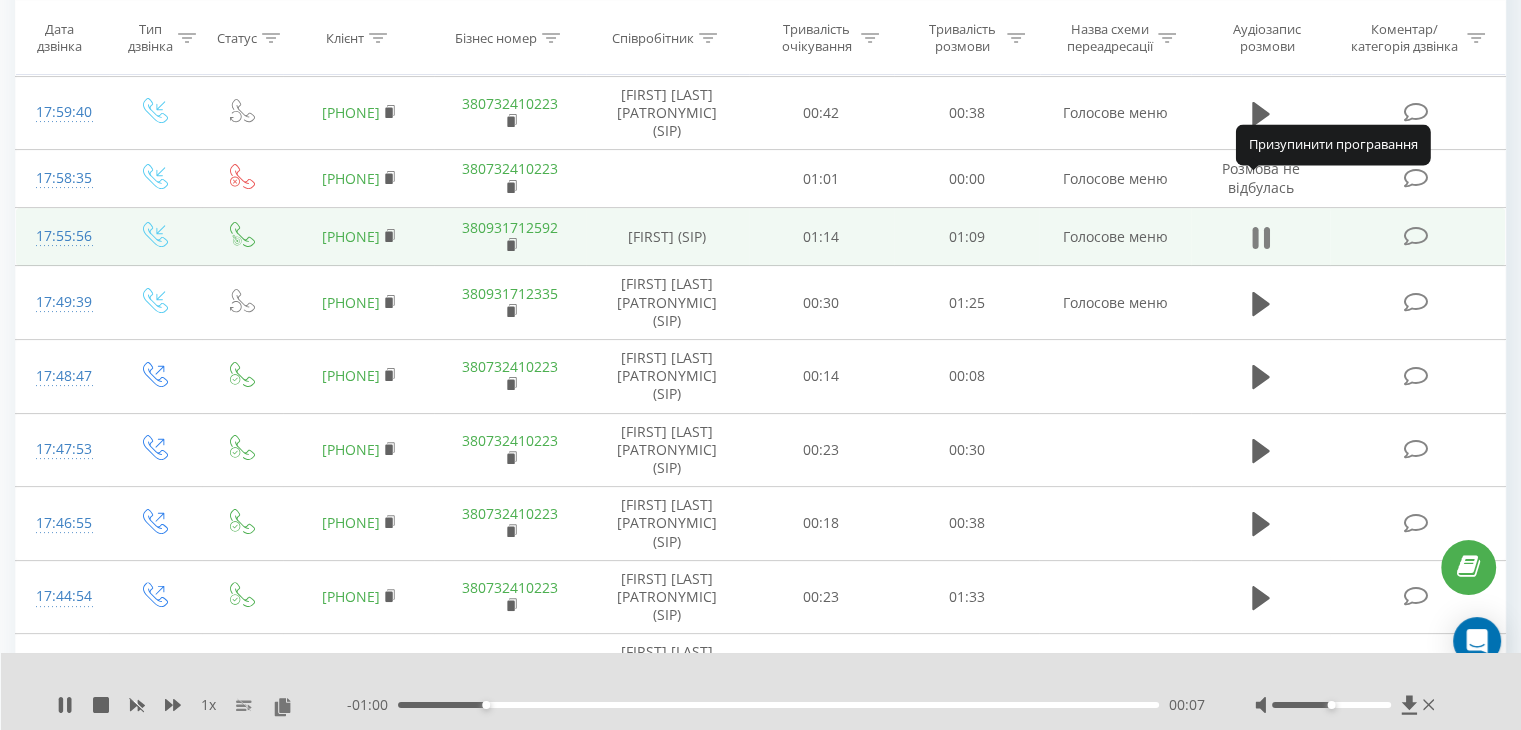 click 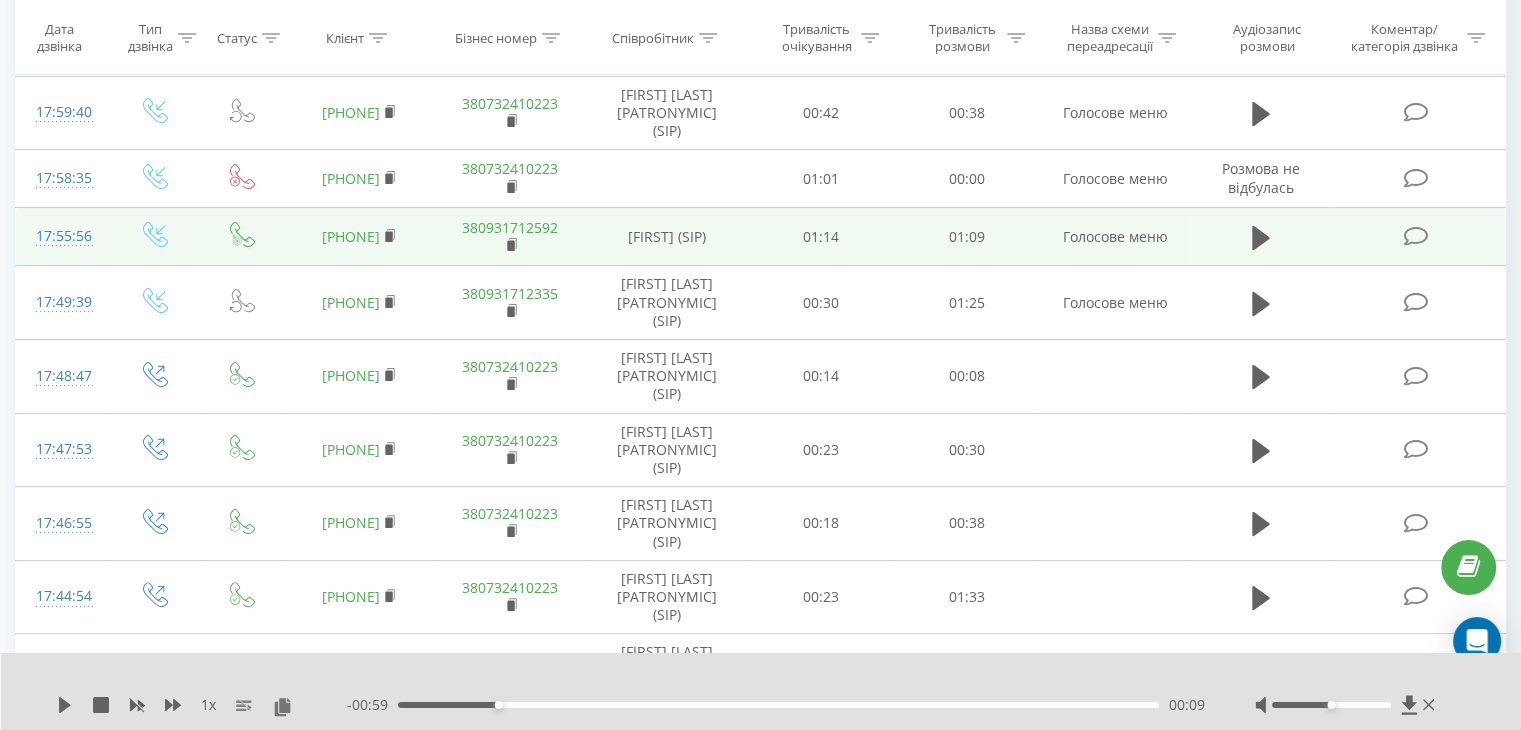 click on "00:09" at bounding box center [778, 705] 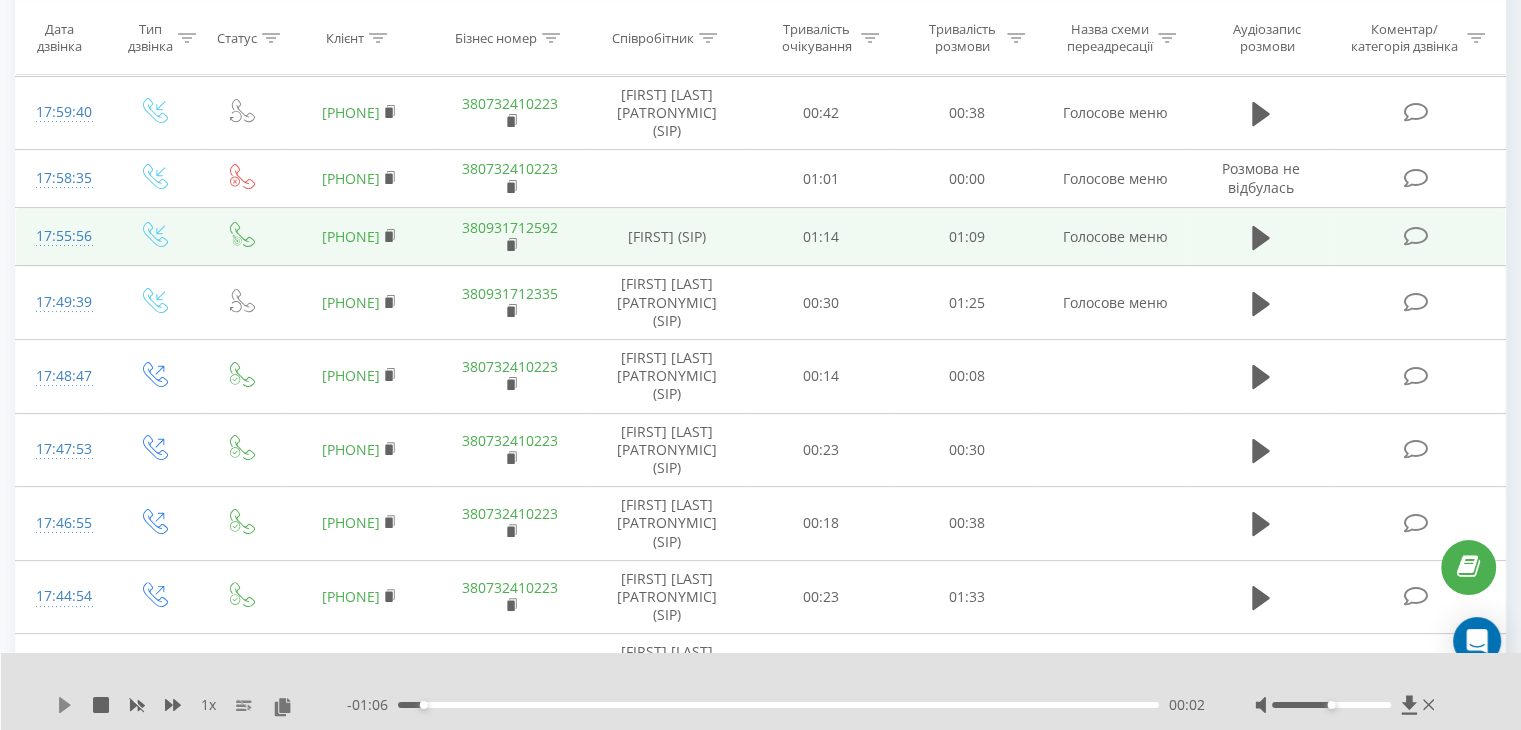 click 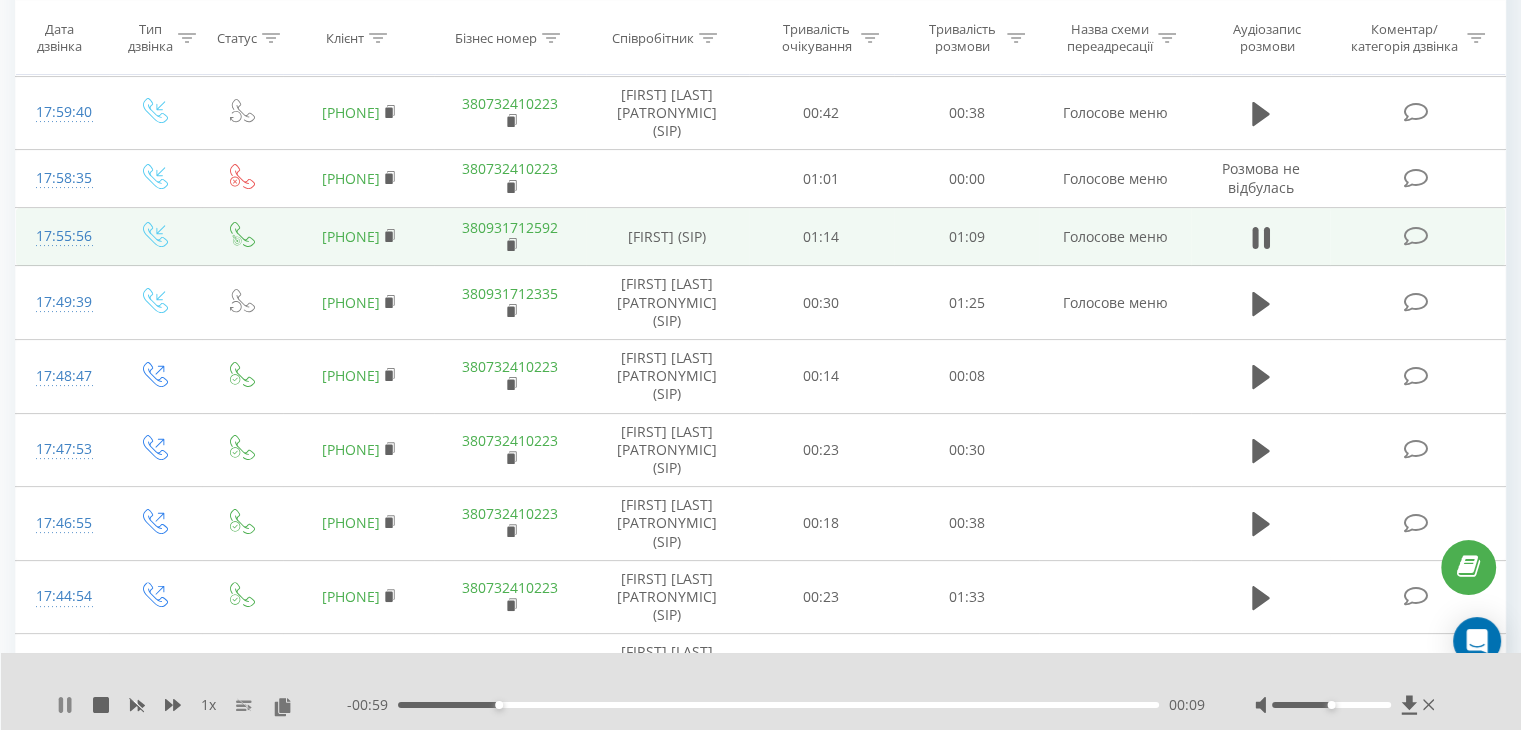 click 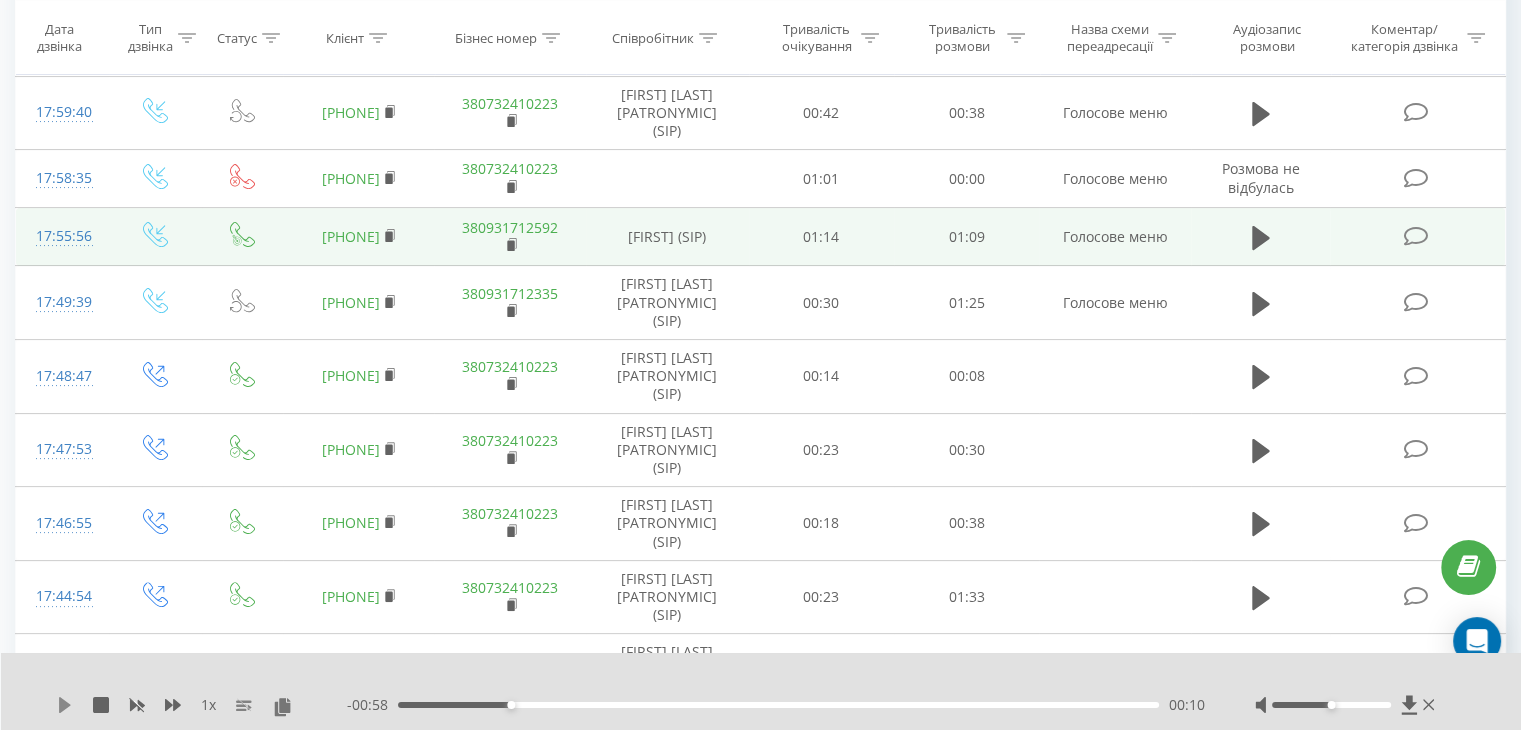 click 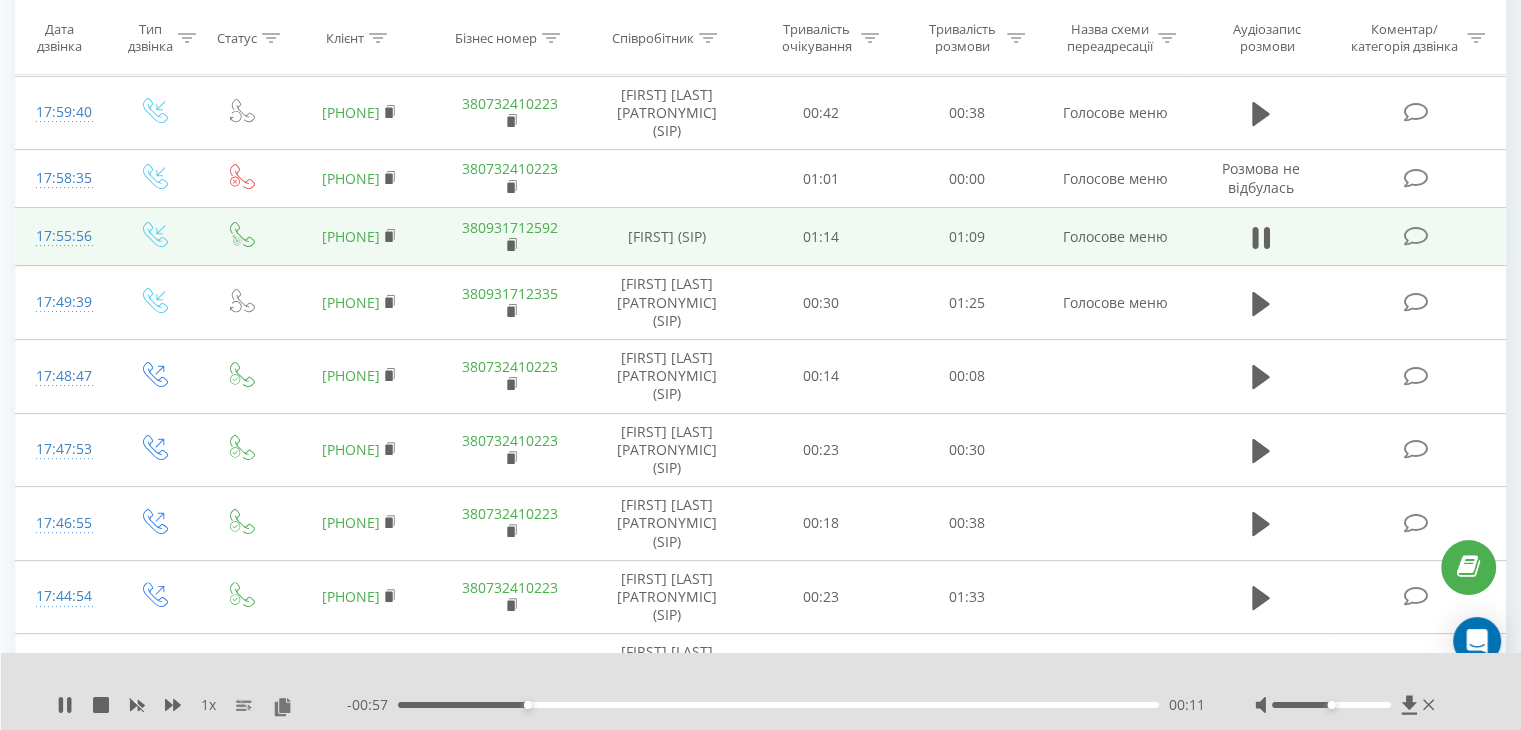 click on "- 00:57 00:11   00:11" at bounding box center (776, 705) 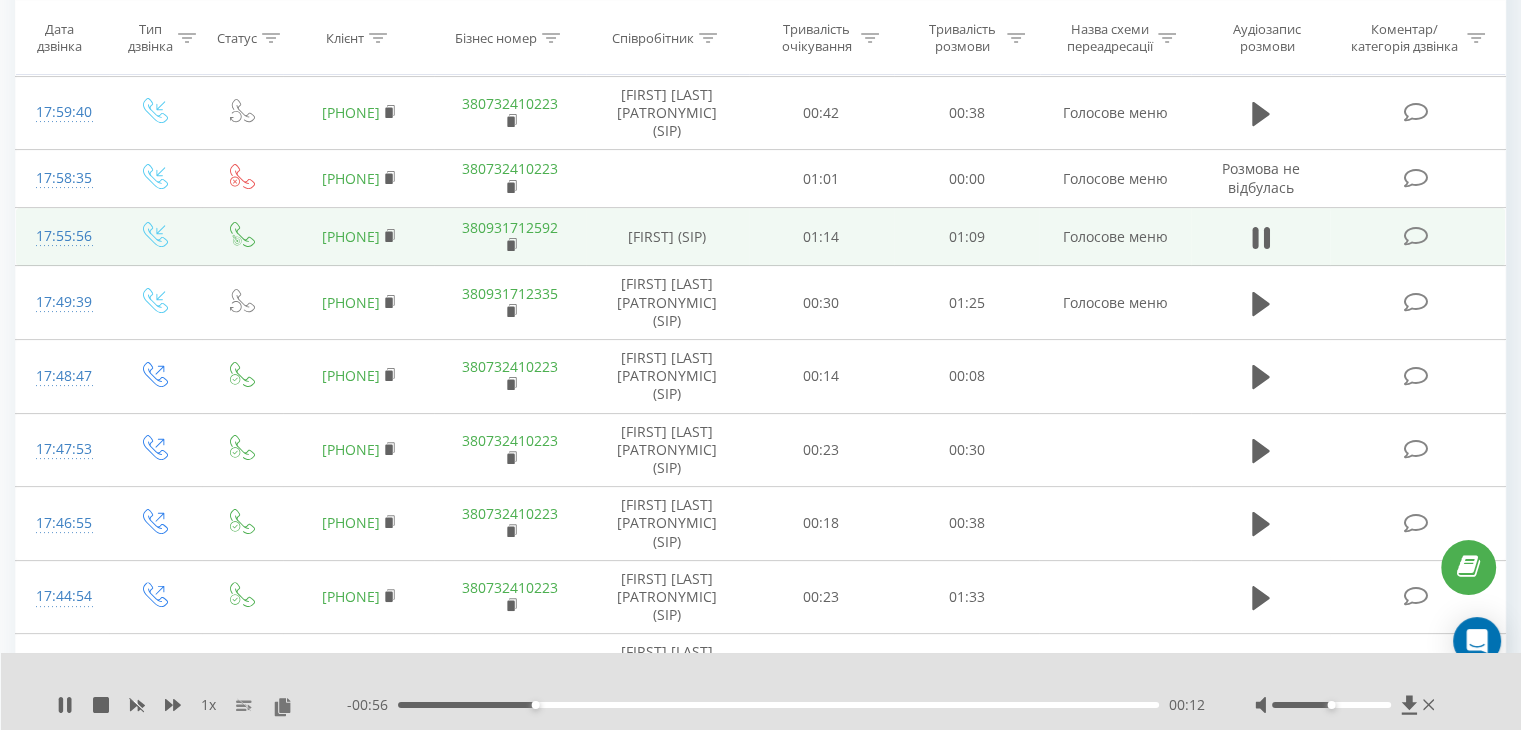 click on "00:12" at bounding box center [778, 705] 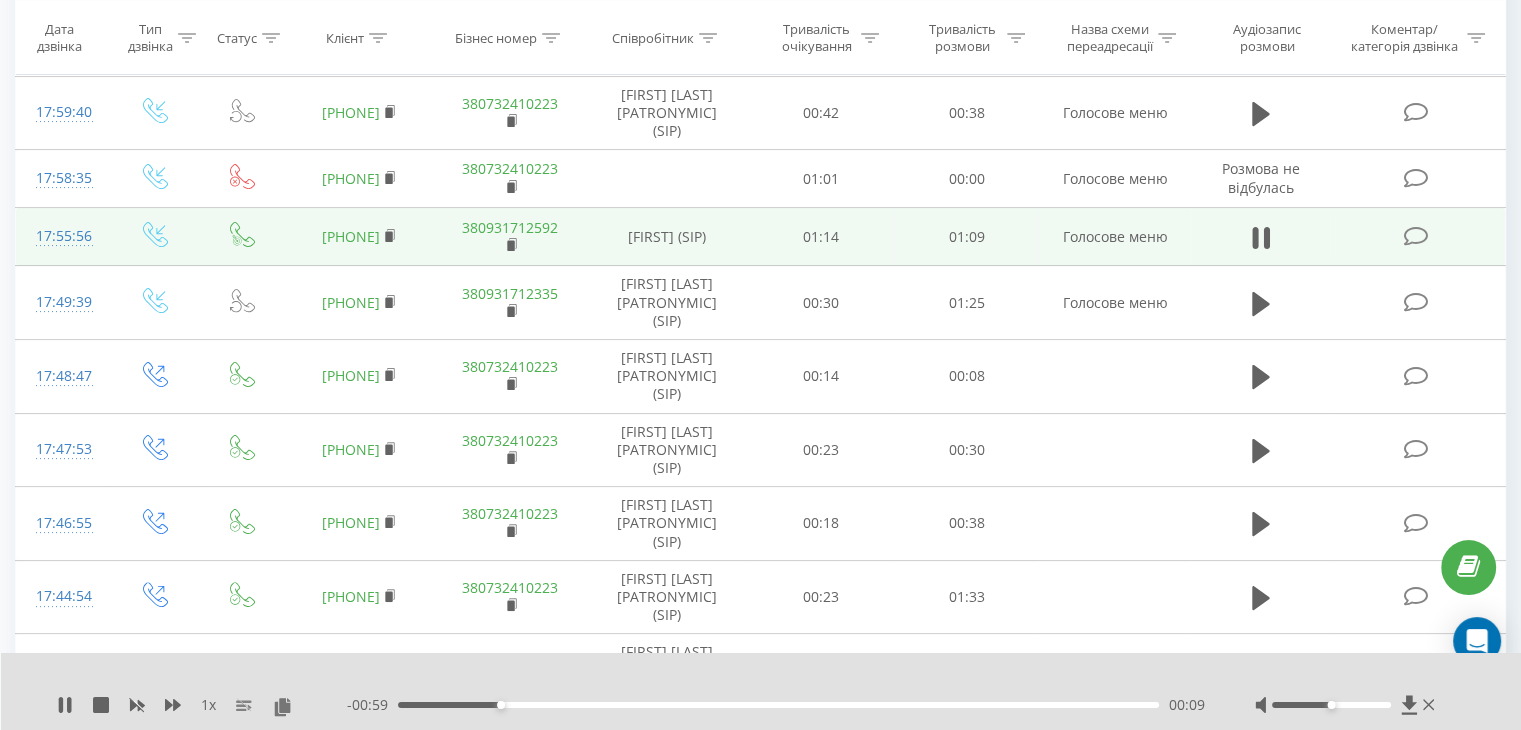 click on "1 x  - 00:59 00:09   00:09" at bounding box center [761, 691] 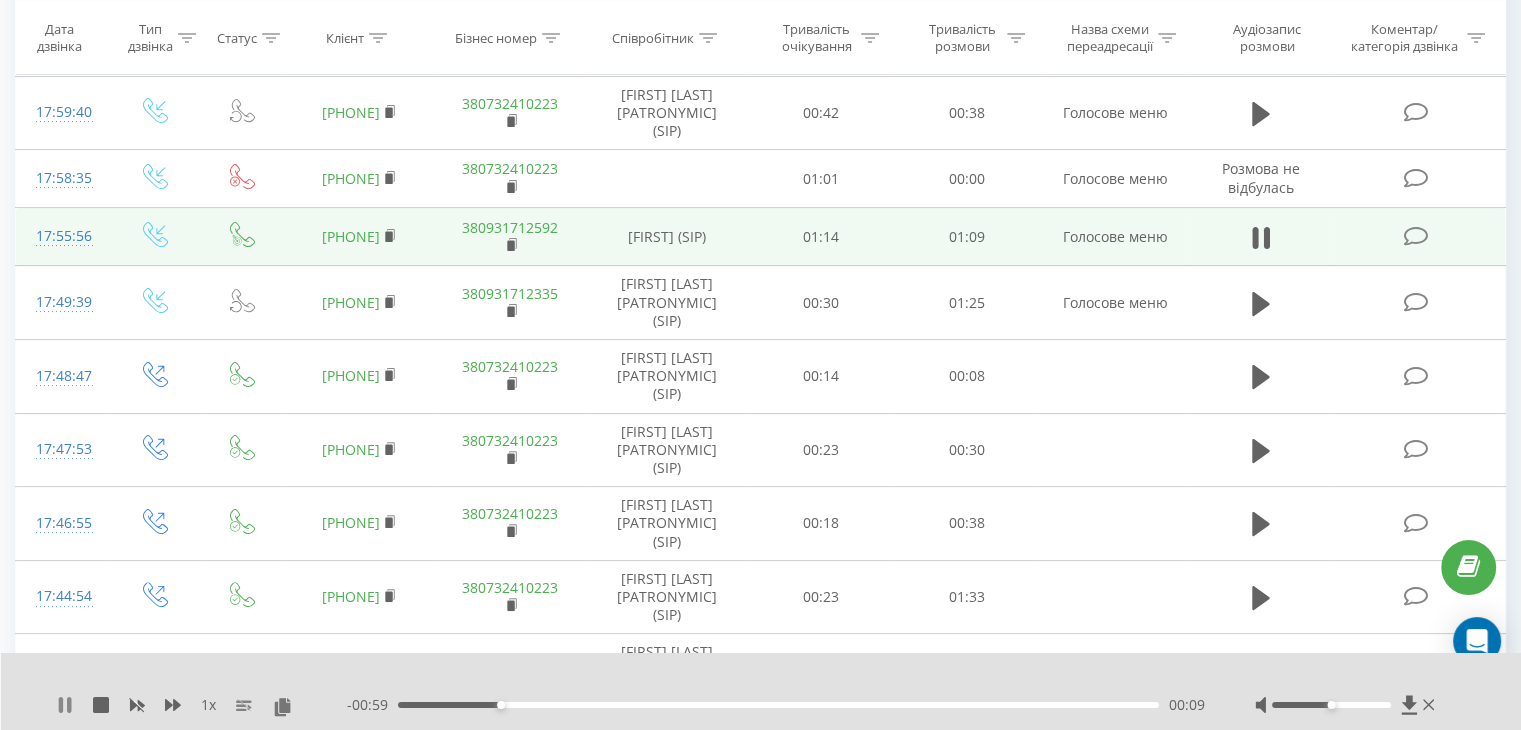 click 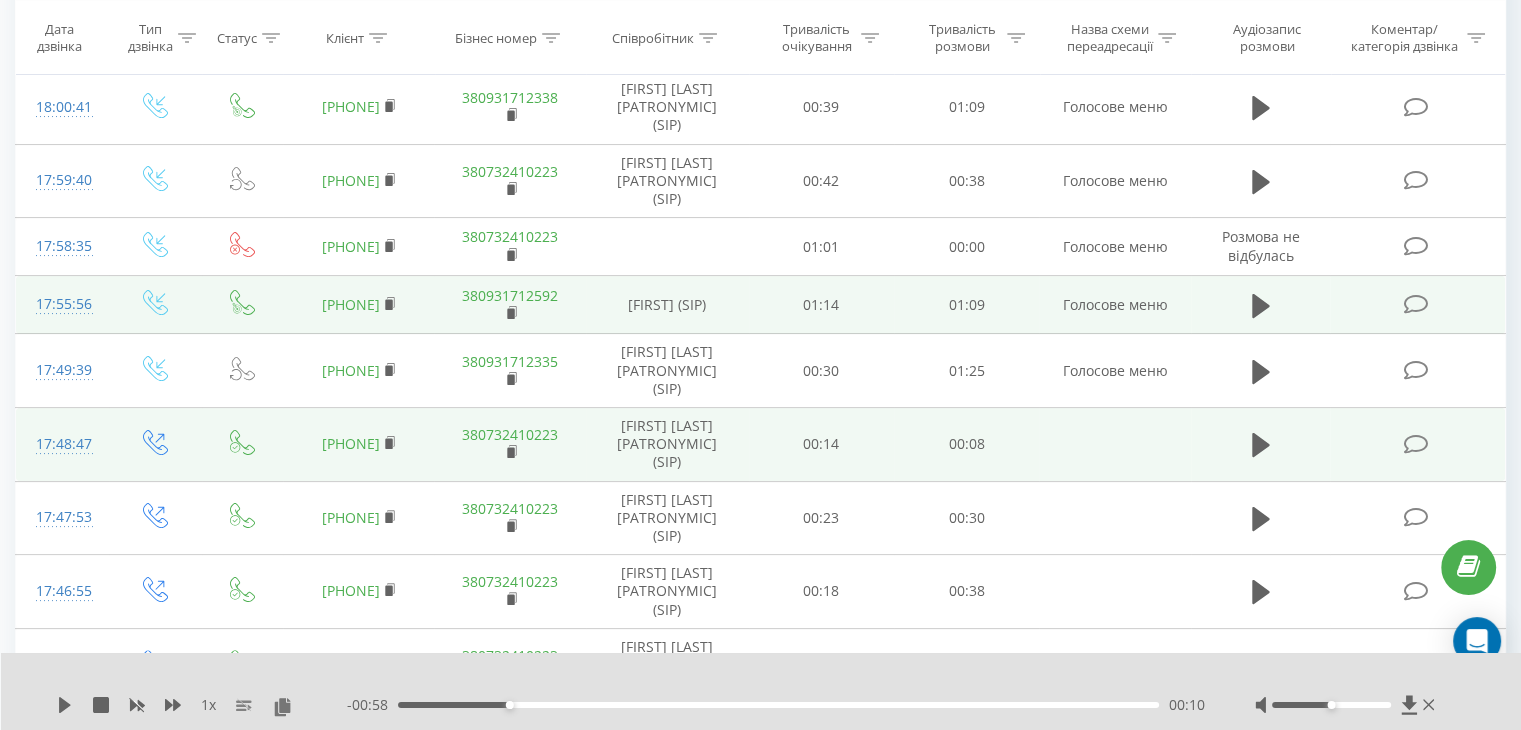 scroll, scrollTop: 270, scrollLeft: 0, axis: vertical 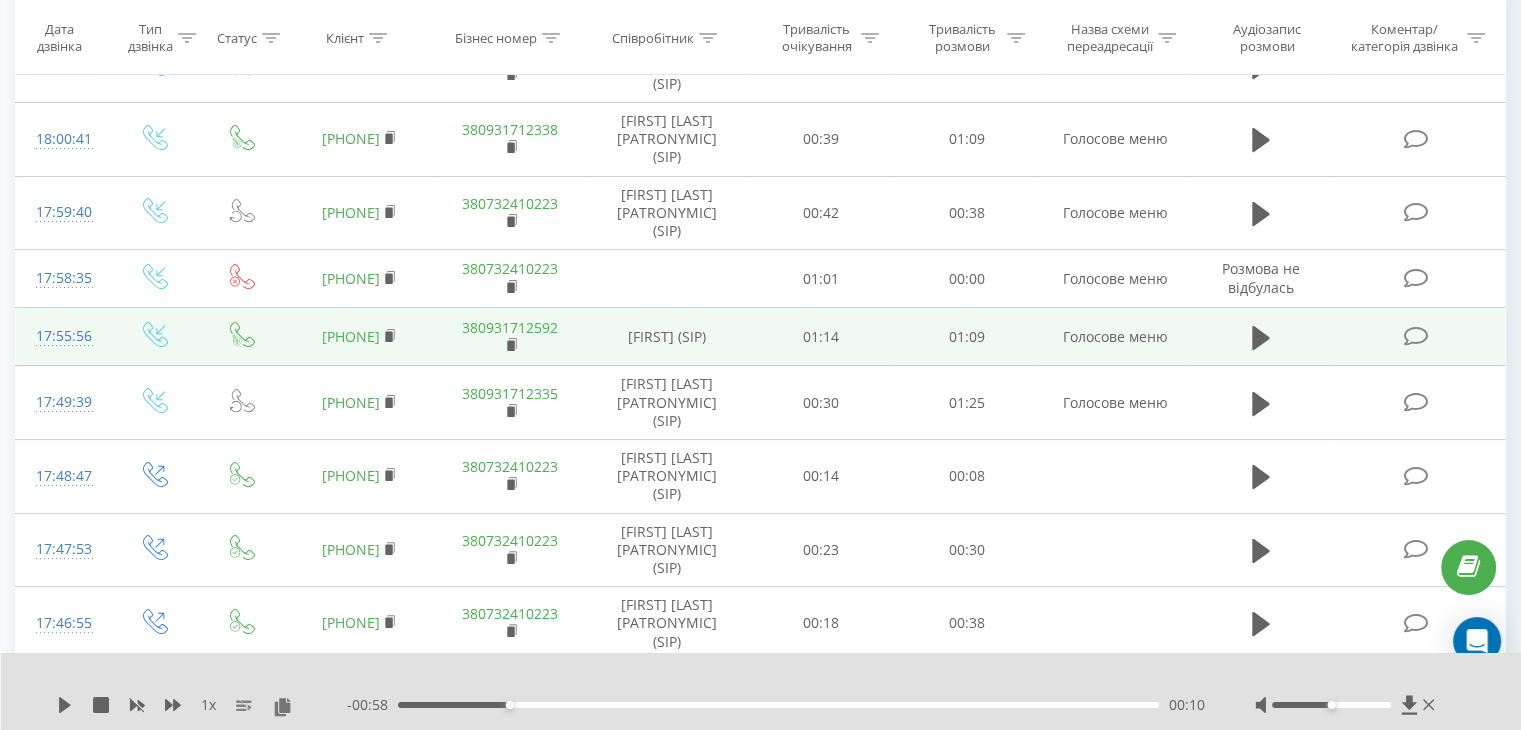 click on "380674708877" at bounding box center (351, 336) 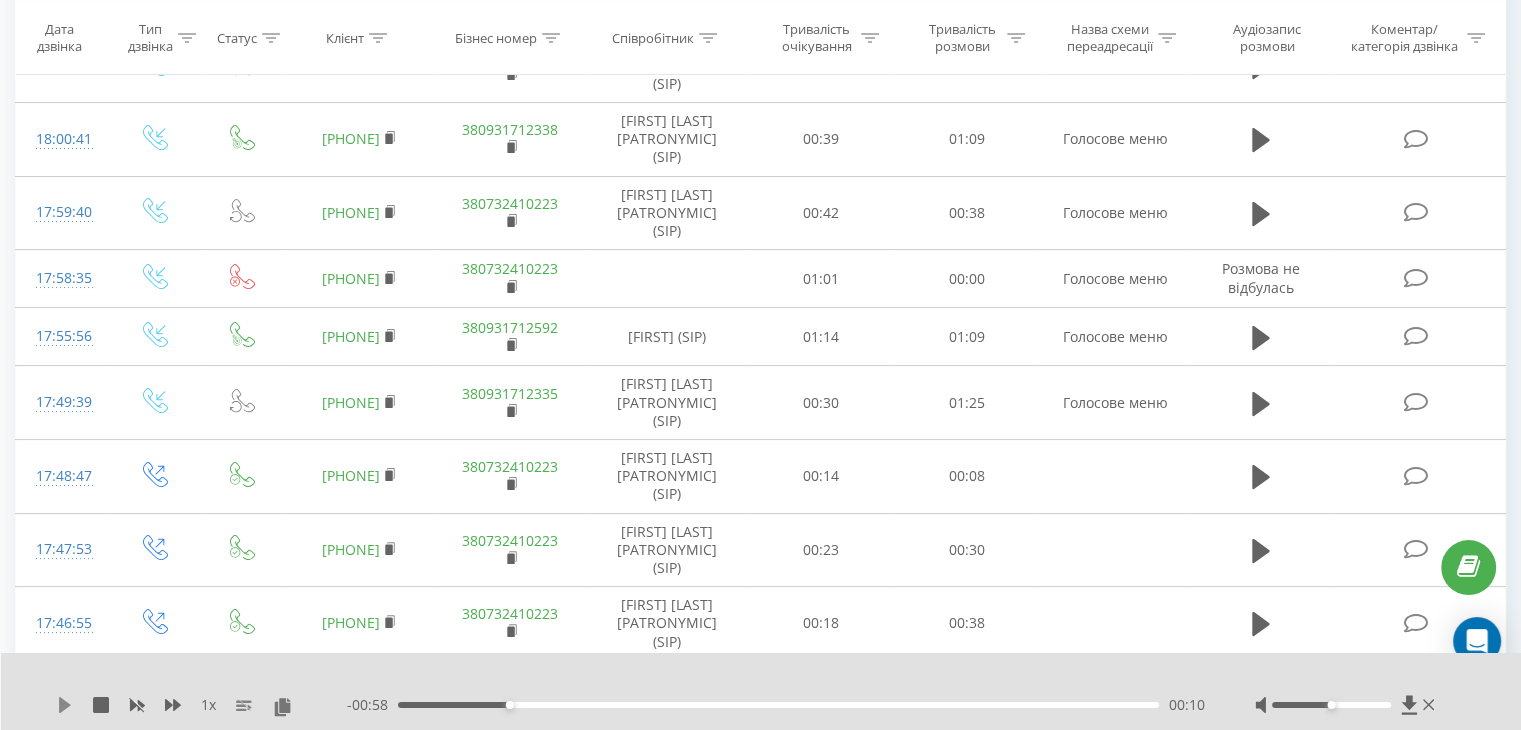 click 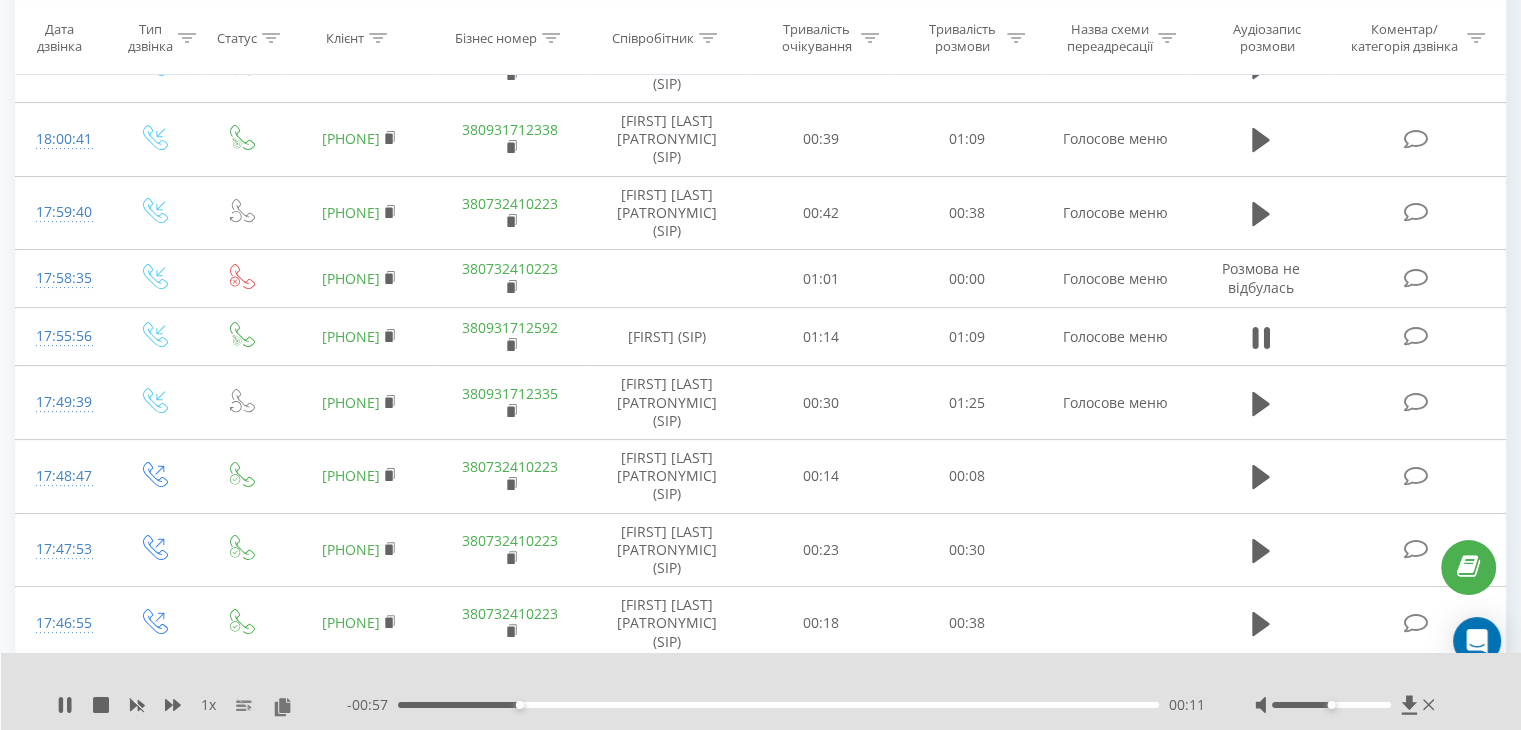 click on "00:11" at bounding box center [778, 705] 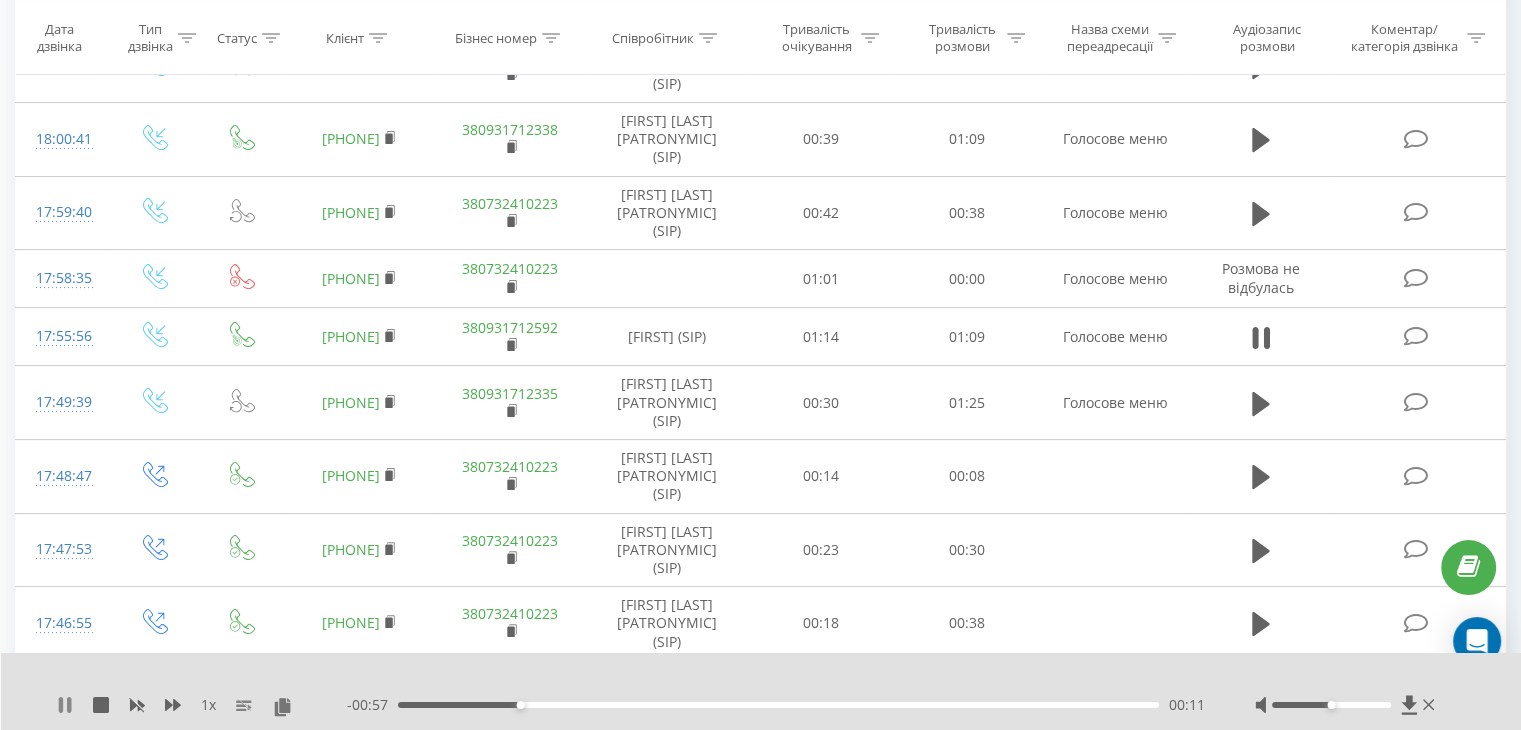 click 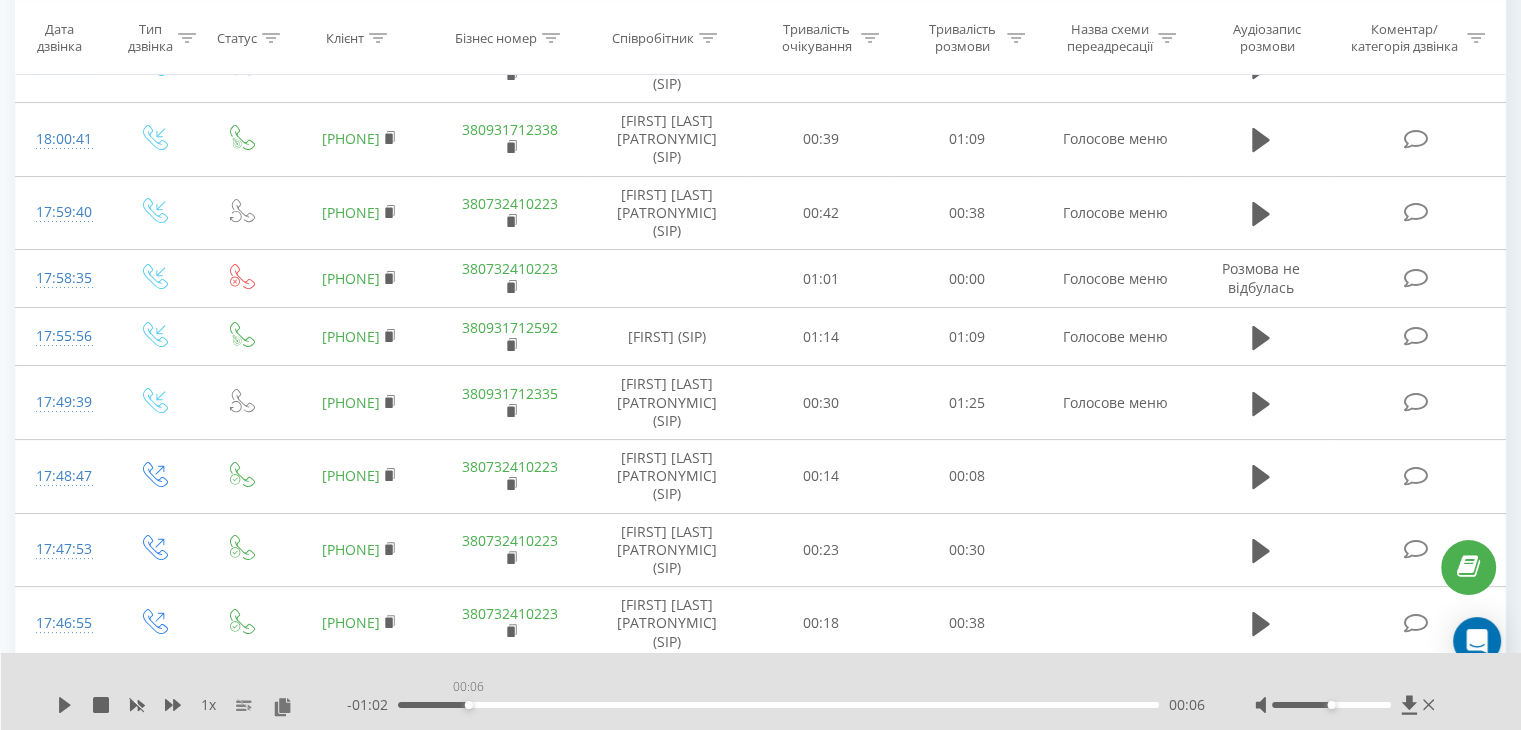 click on "00:06" at bounding box center (778, 705) 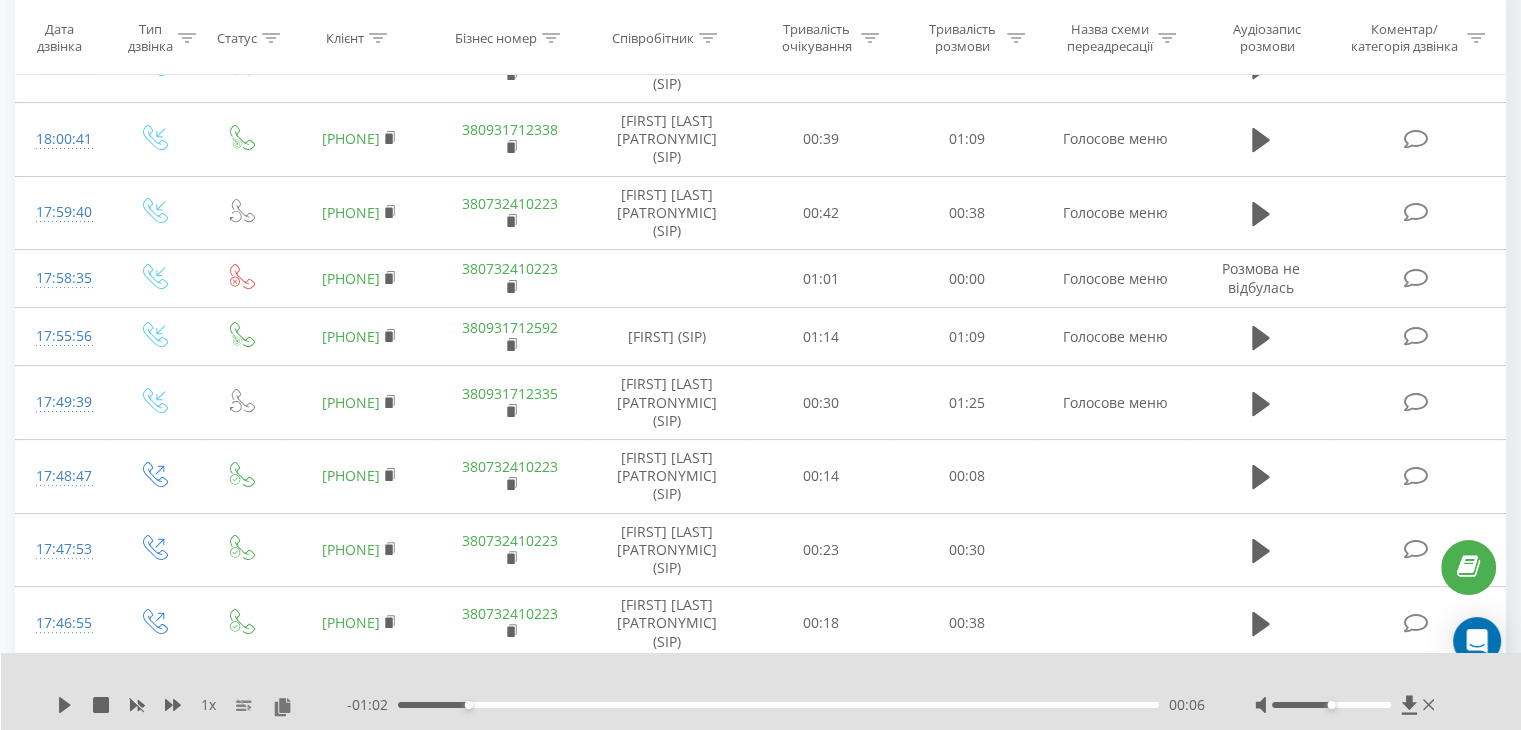 click on "1 x  - 01:02 00:06   00:06" at bounding box center (761, 691) 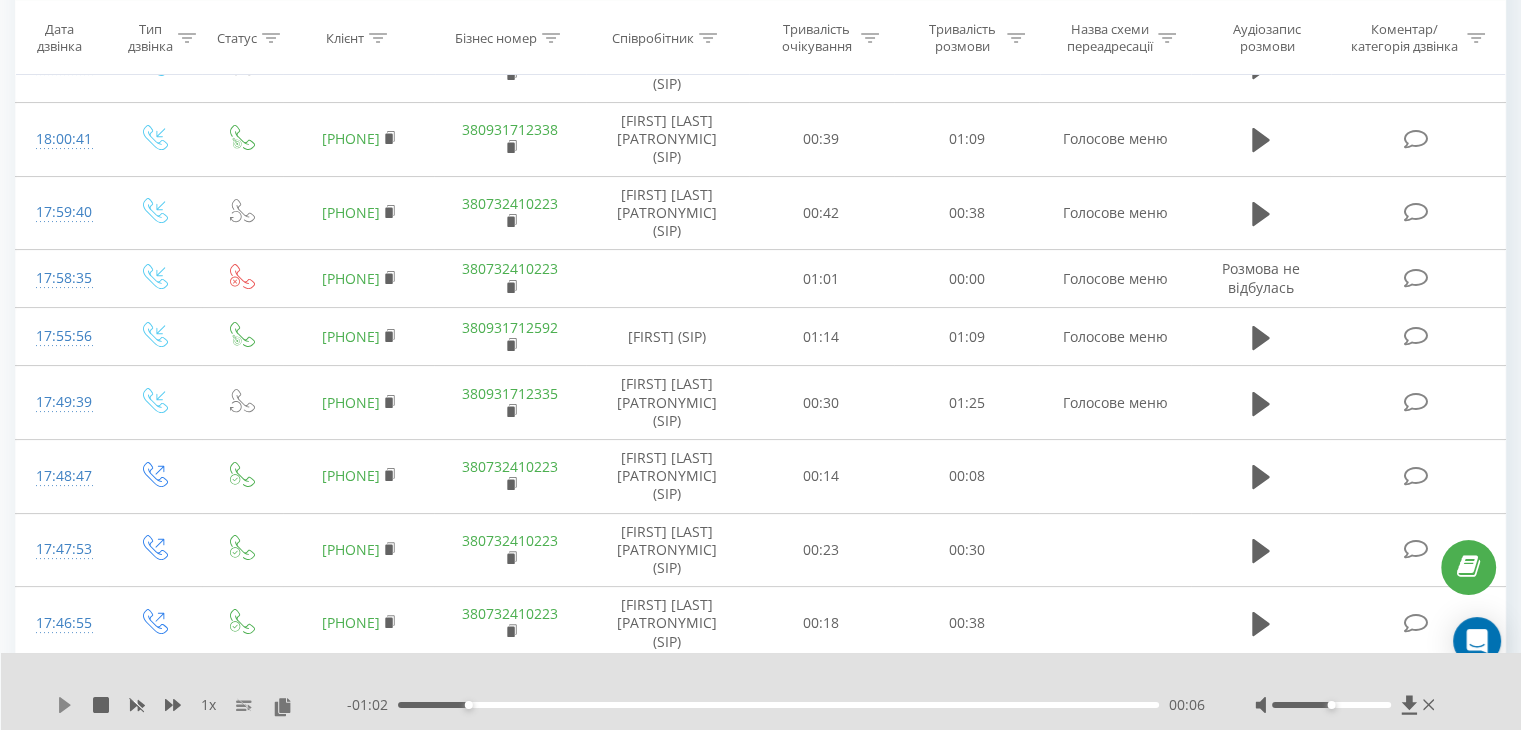 click 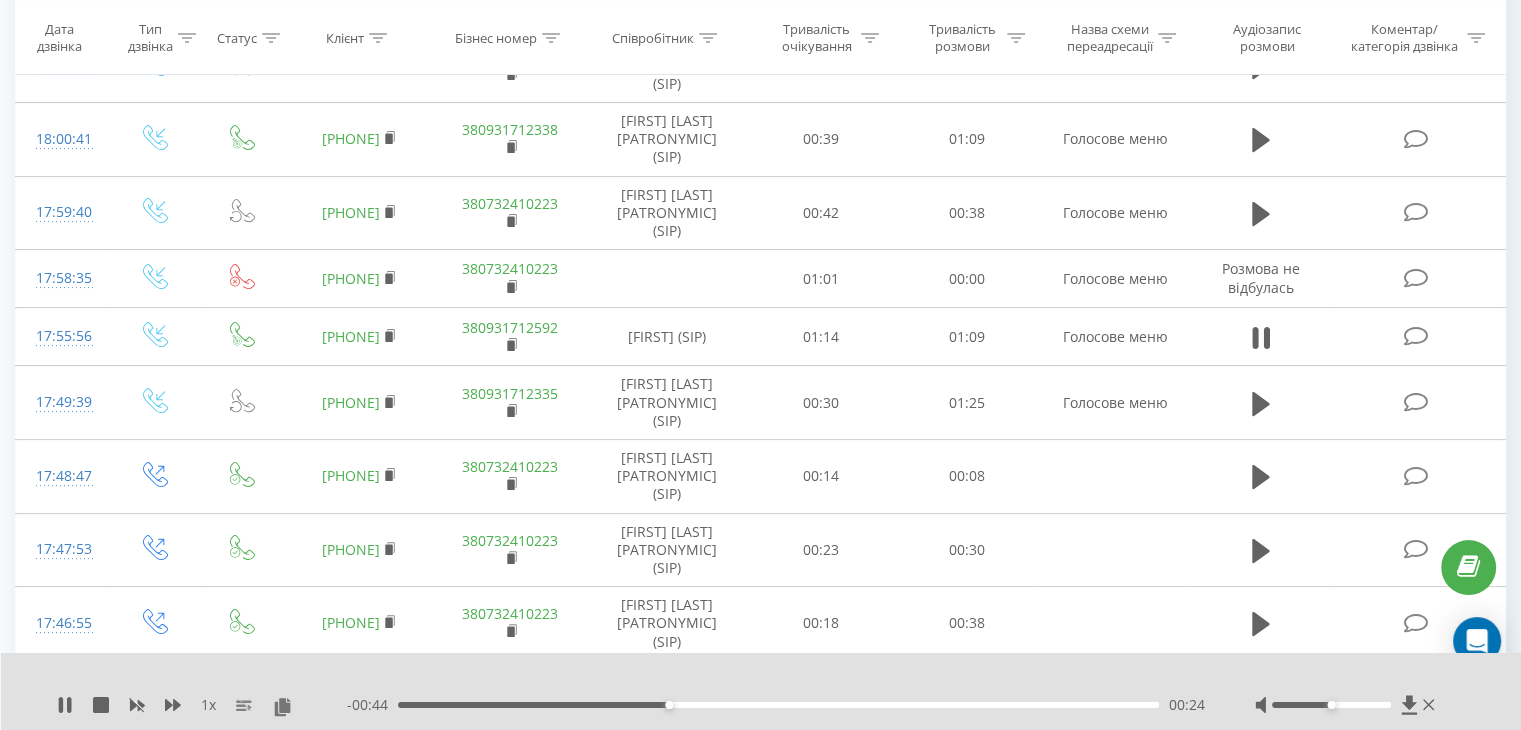 click on "- 00:44 00:24   00:24" at bounding box center [776, 705] 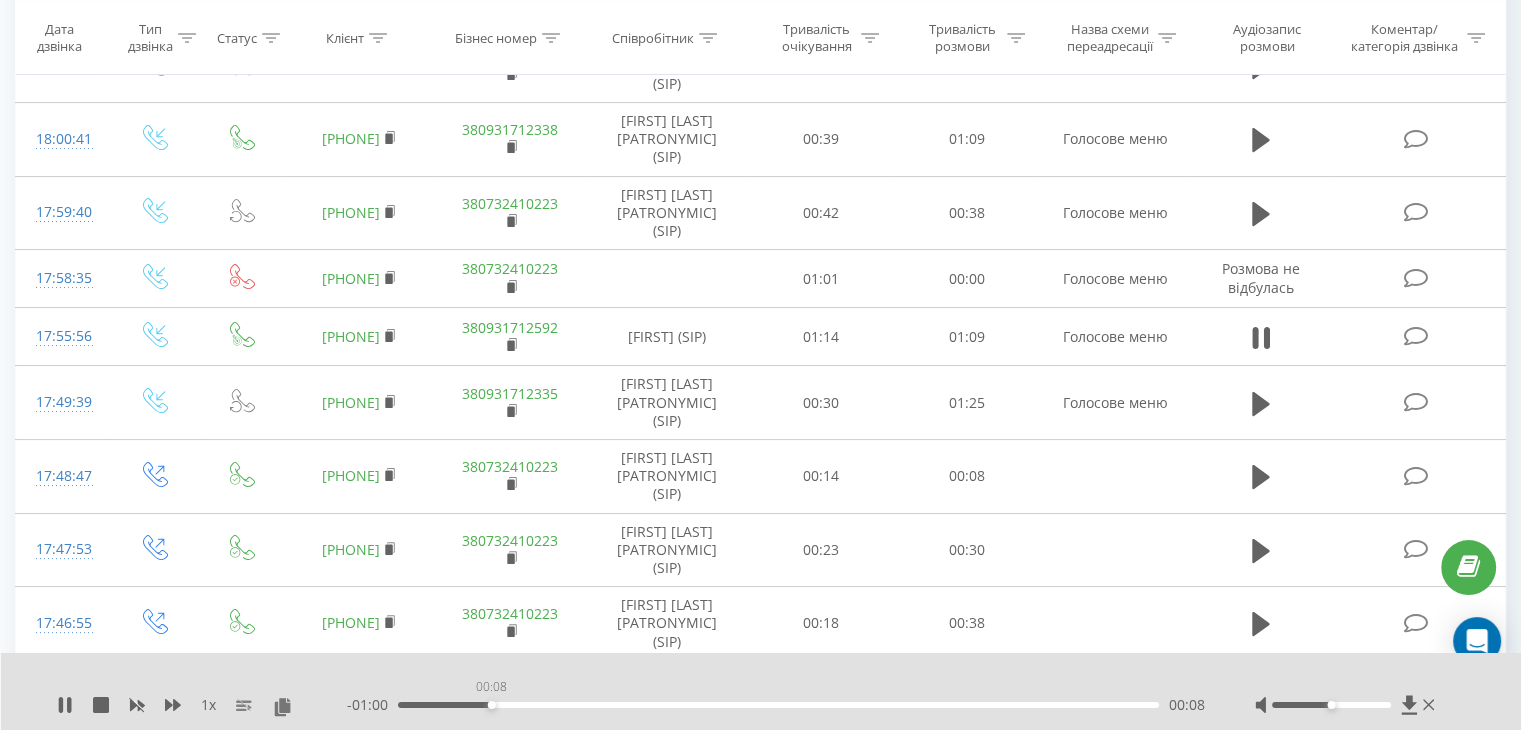 click on "00:08" at bounding box center [778, 705] 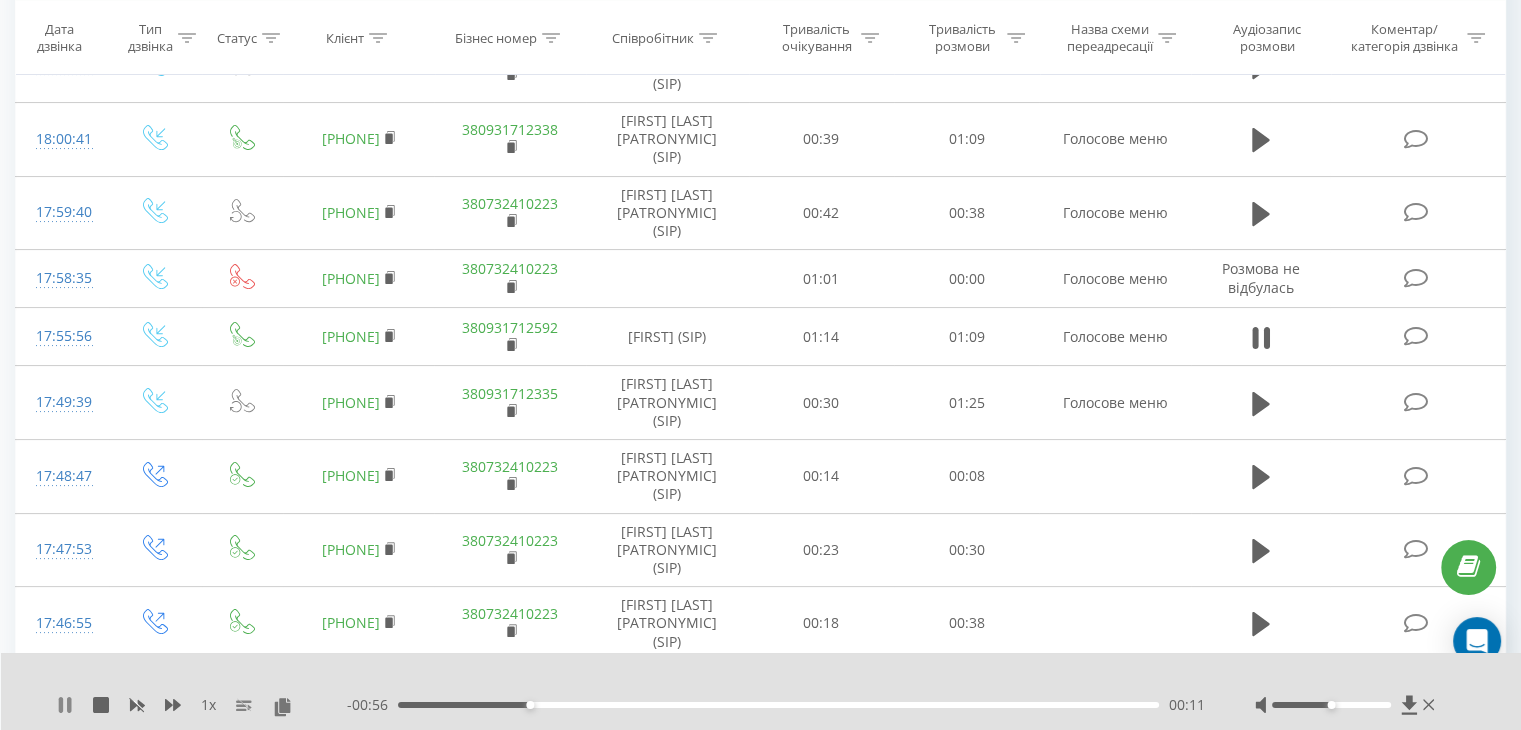 click 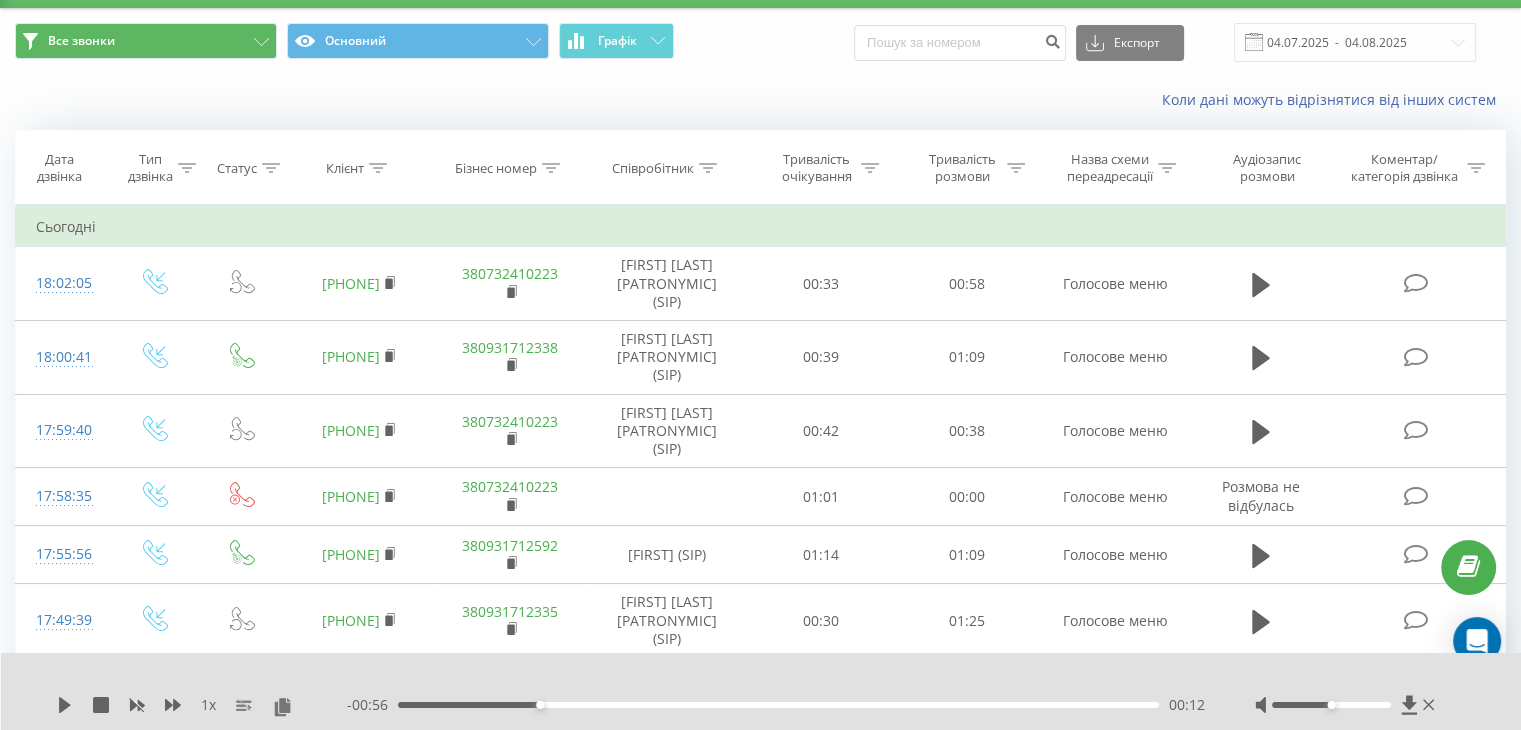 scroll, scrollTop: 0, scrollLeft: 0, axis: both 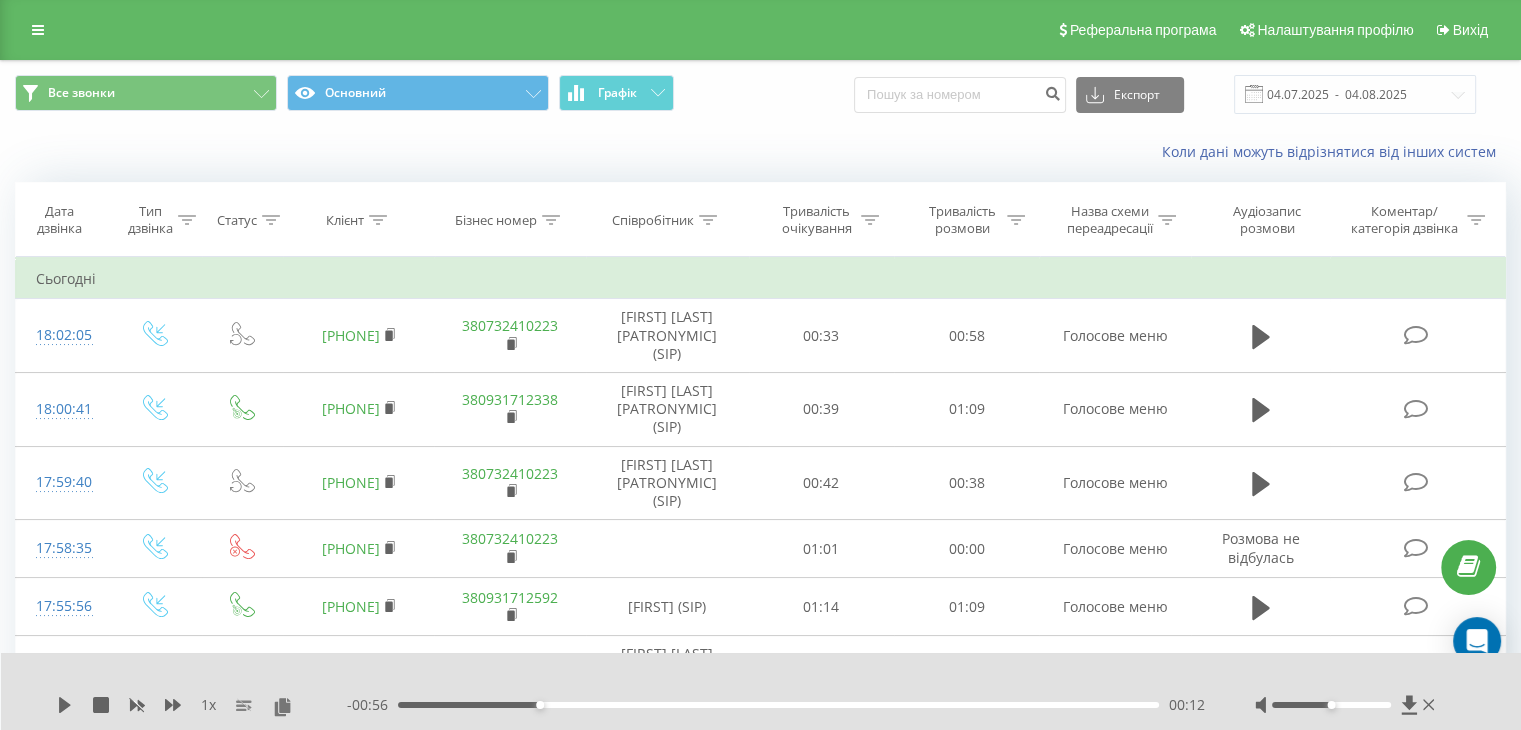 click on "Реферальна програма Налаштування профілю Вихід" at bounding box center [760, 30] 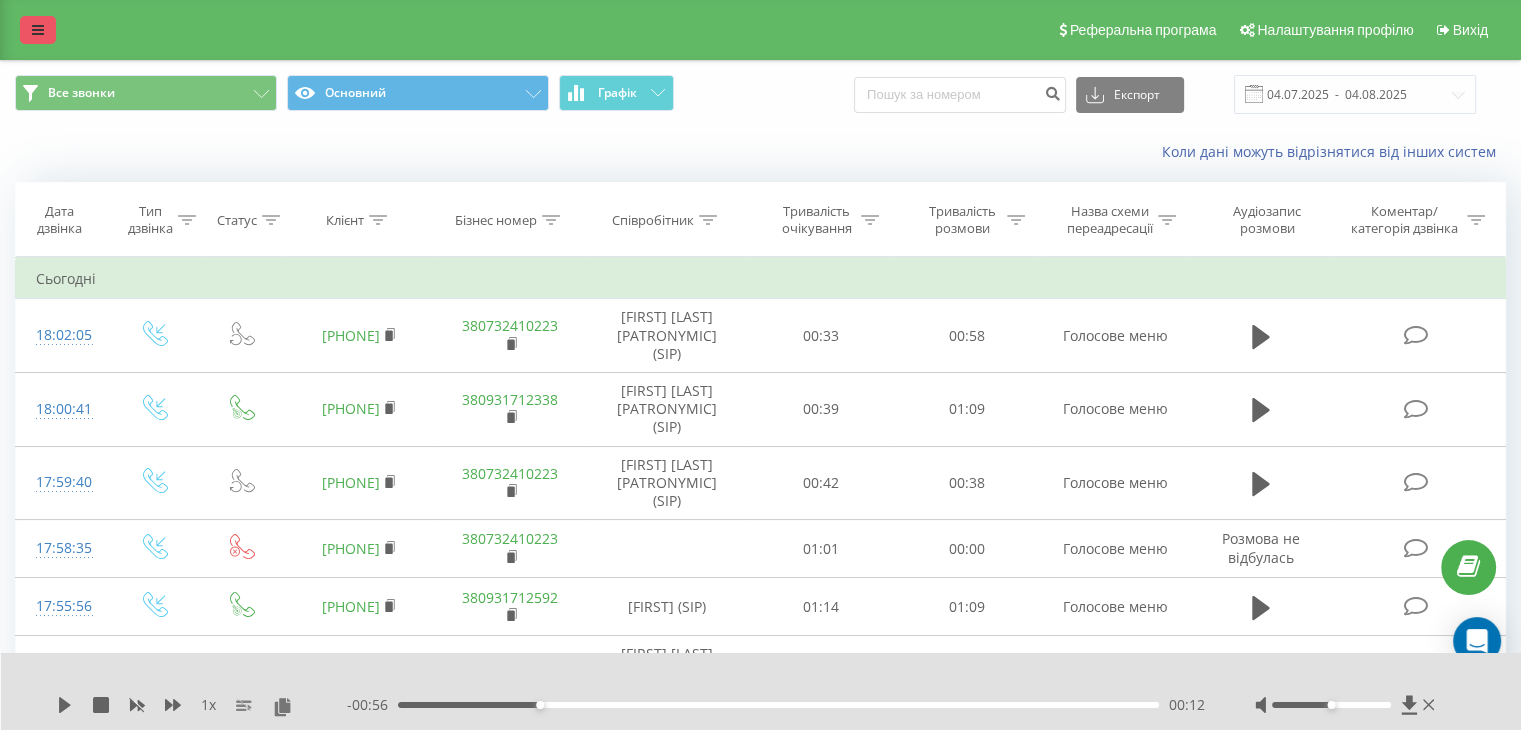 click at bounding box center (38, 30) 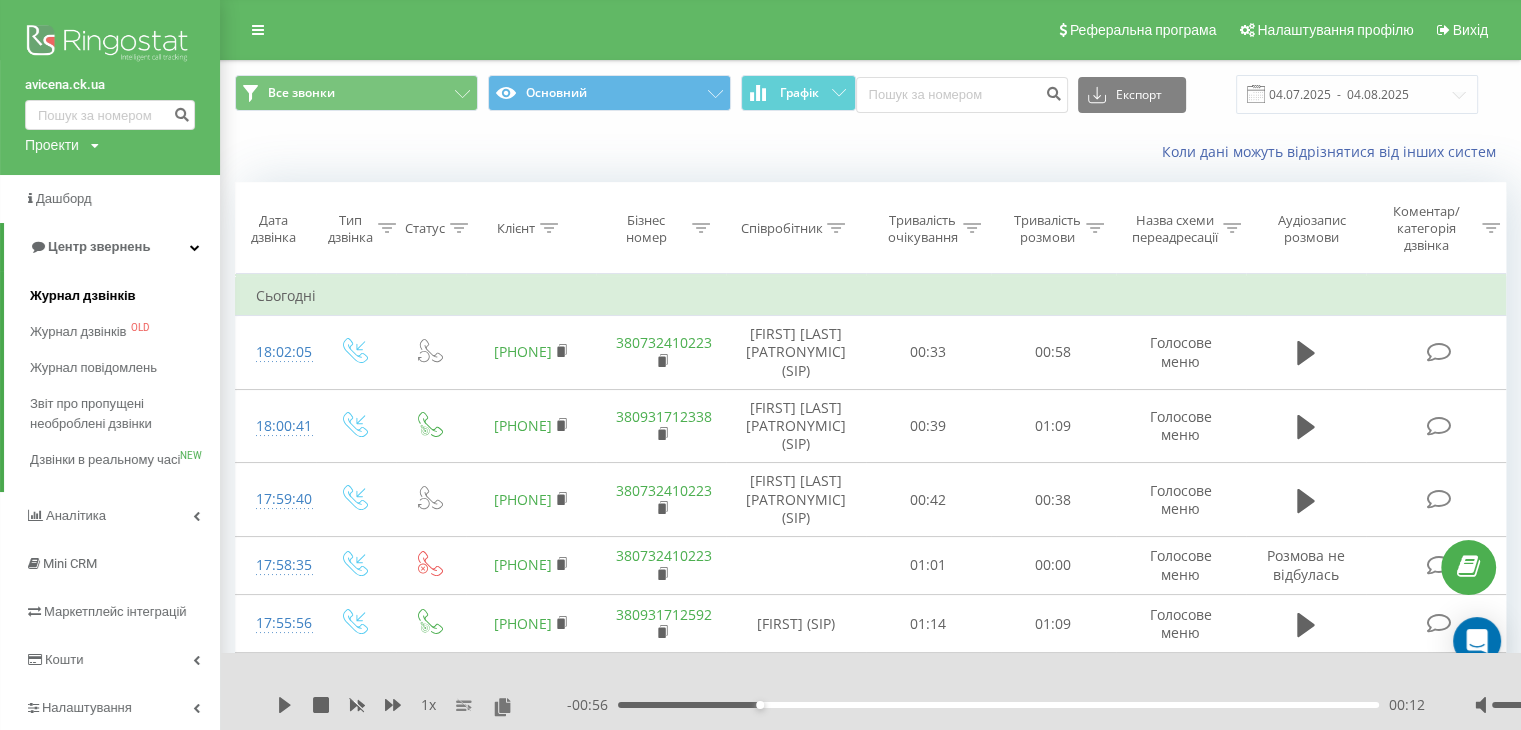 click on "Журнал дзвінків" at bounding box center (83, 296) 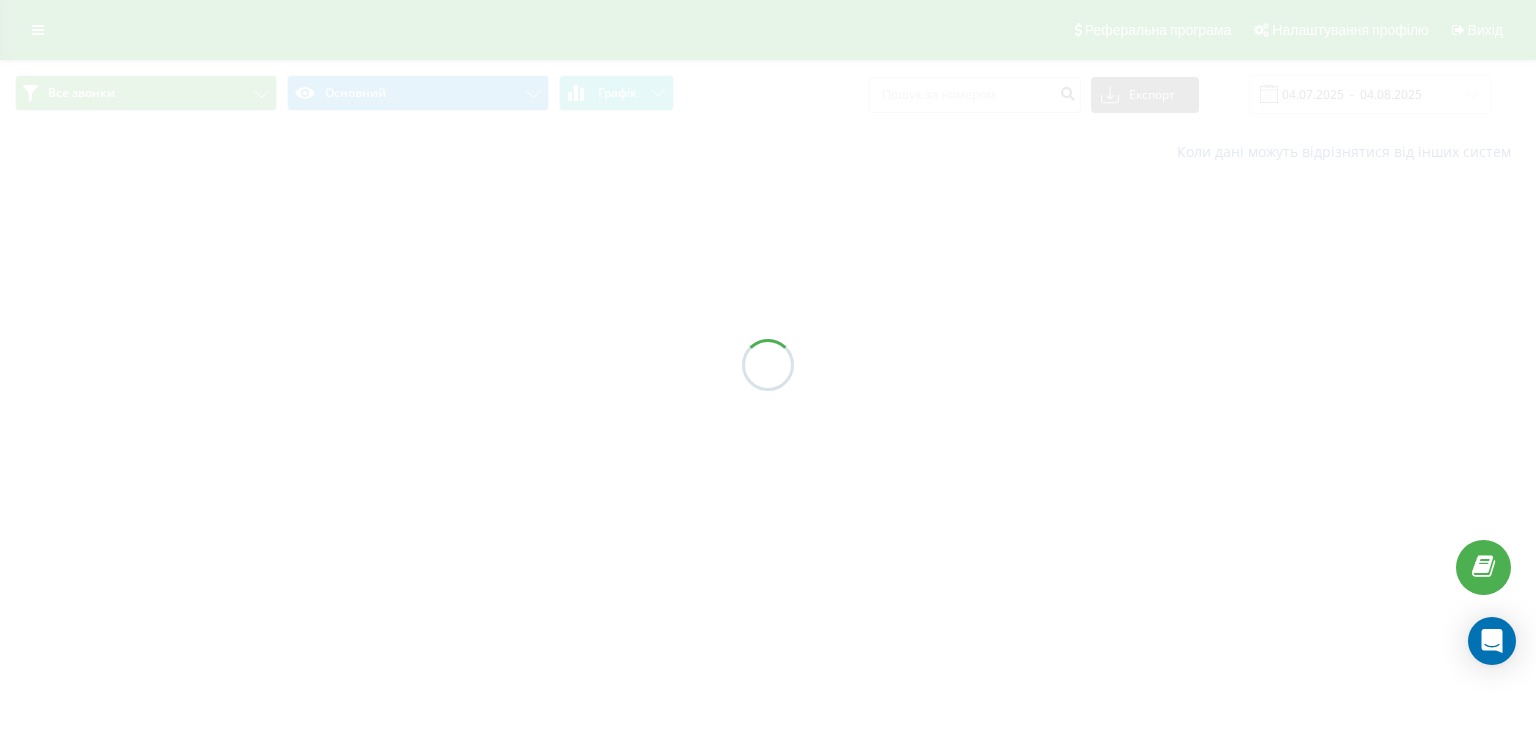 scroll, scrollTop: 0, scrollLeft: 0, axis: both 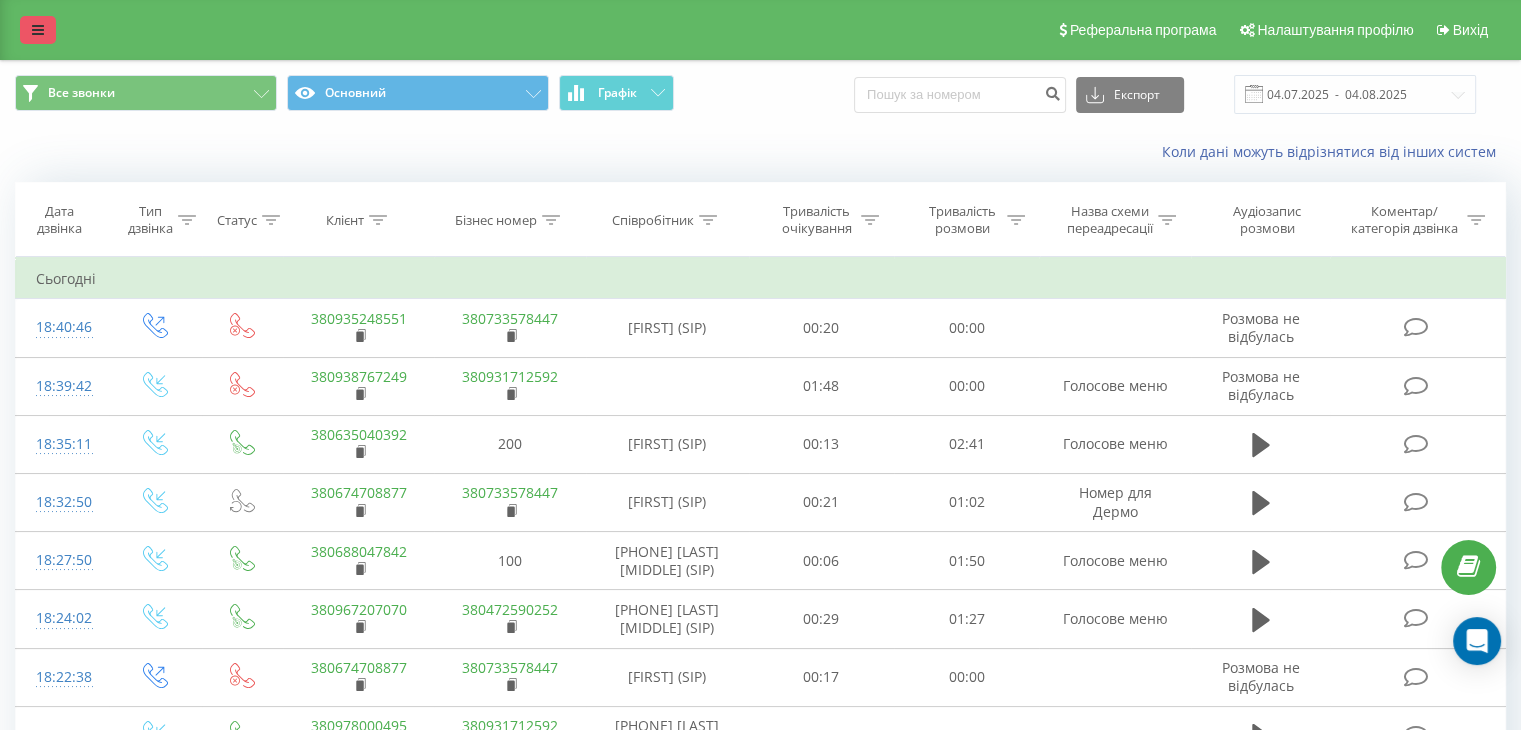 click at bounding box center [38, 30] 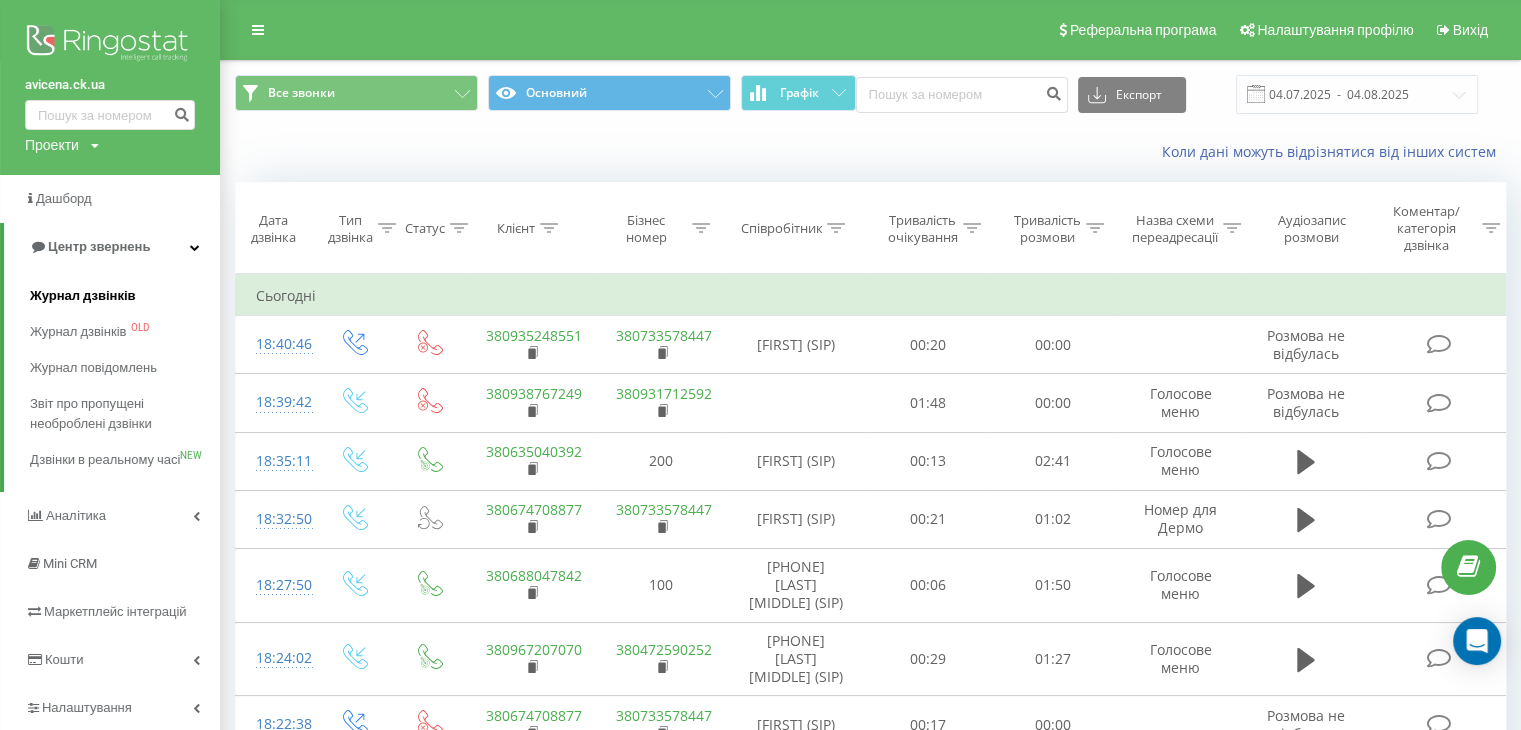 click on "Журнал дзвінків" at bounding box center [83, 296] 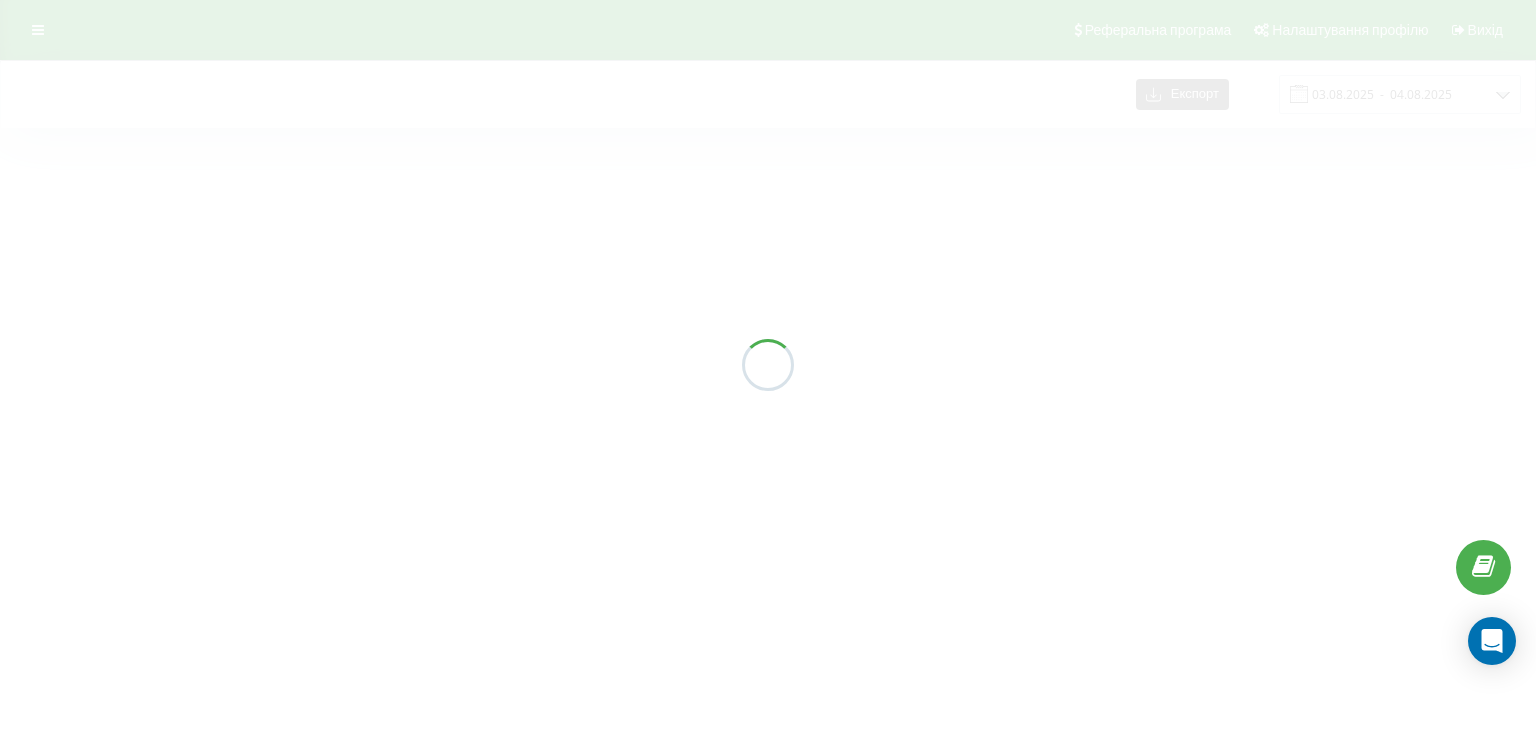scroll, scrollTop: 0, scrollLeft: 0, axis: both 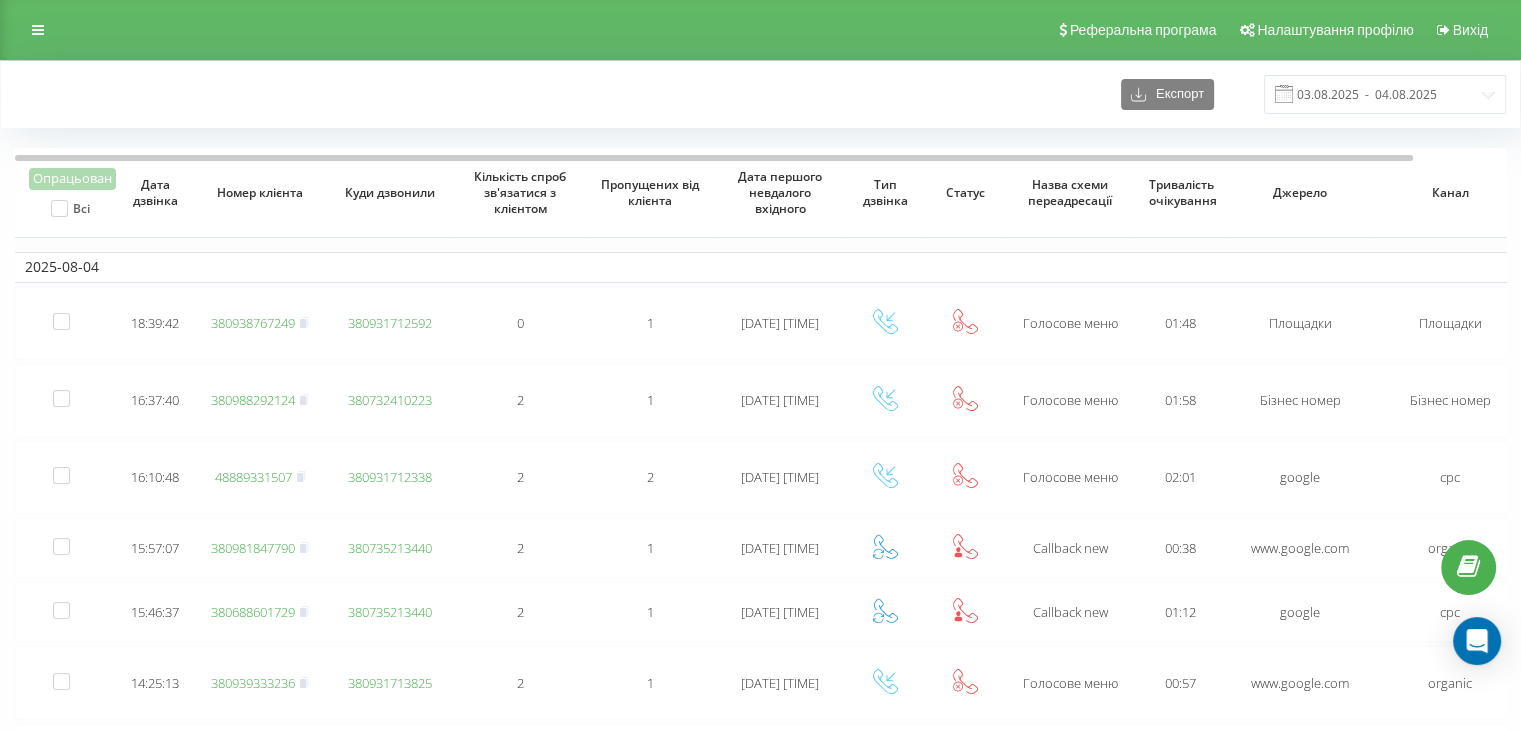 drag, startPoint x: 689, startPoint y: 25, endPoint x: 704, endPoint y: 31, distance: 16.155495 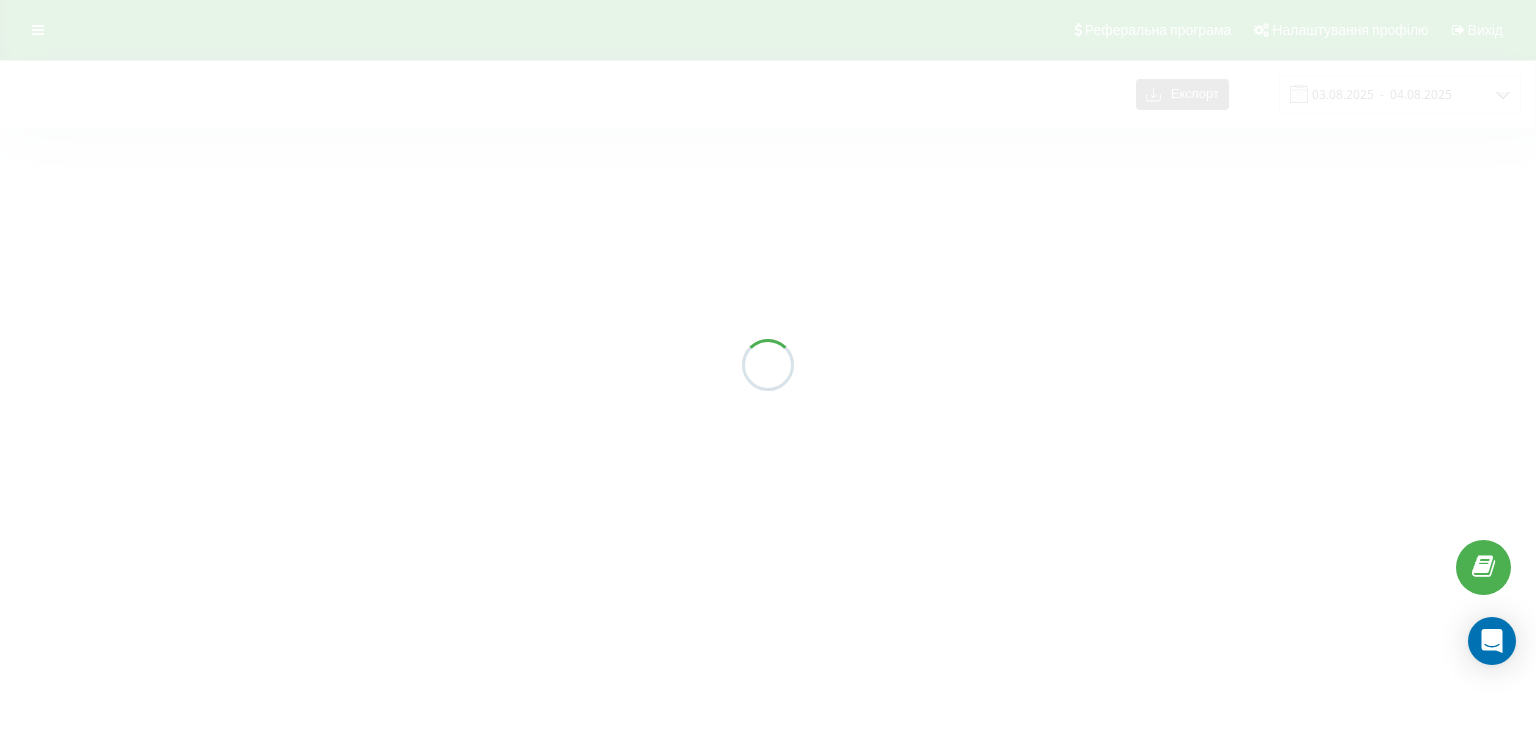 scroll, scrollTop: 0, scrollLeft: 0, axis: both 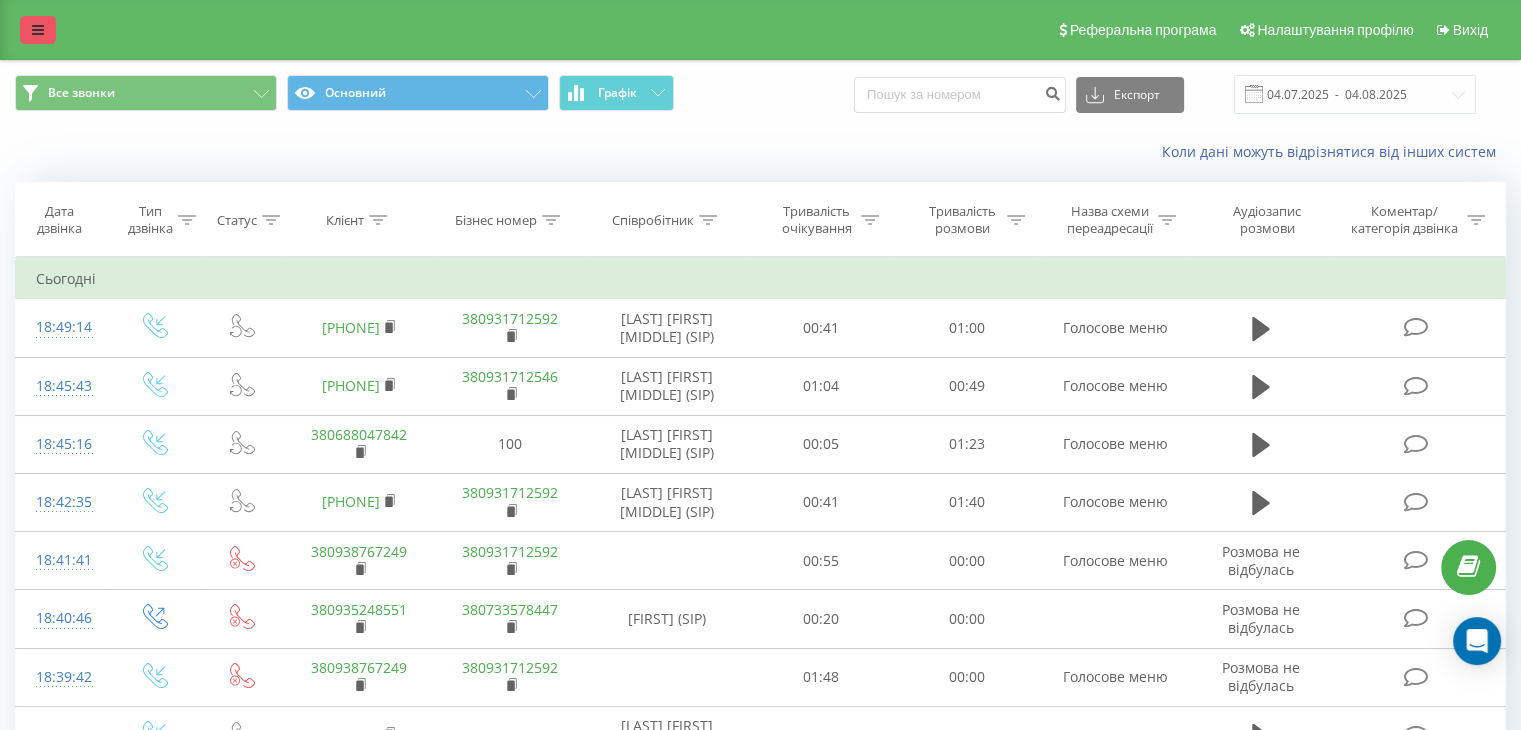 click at bounding box center [38, 30] 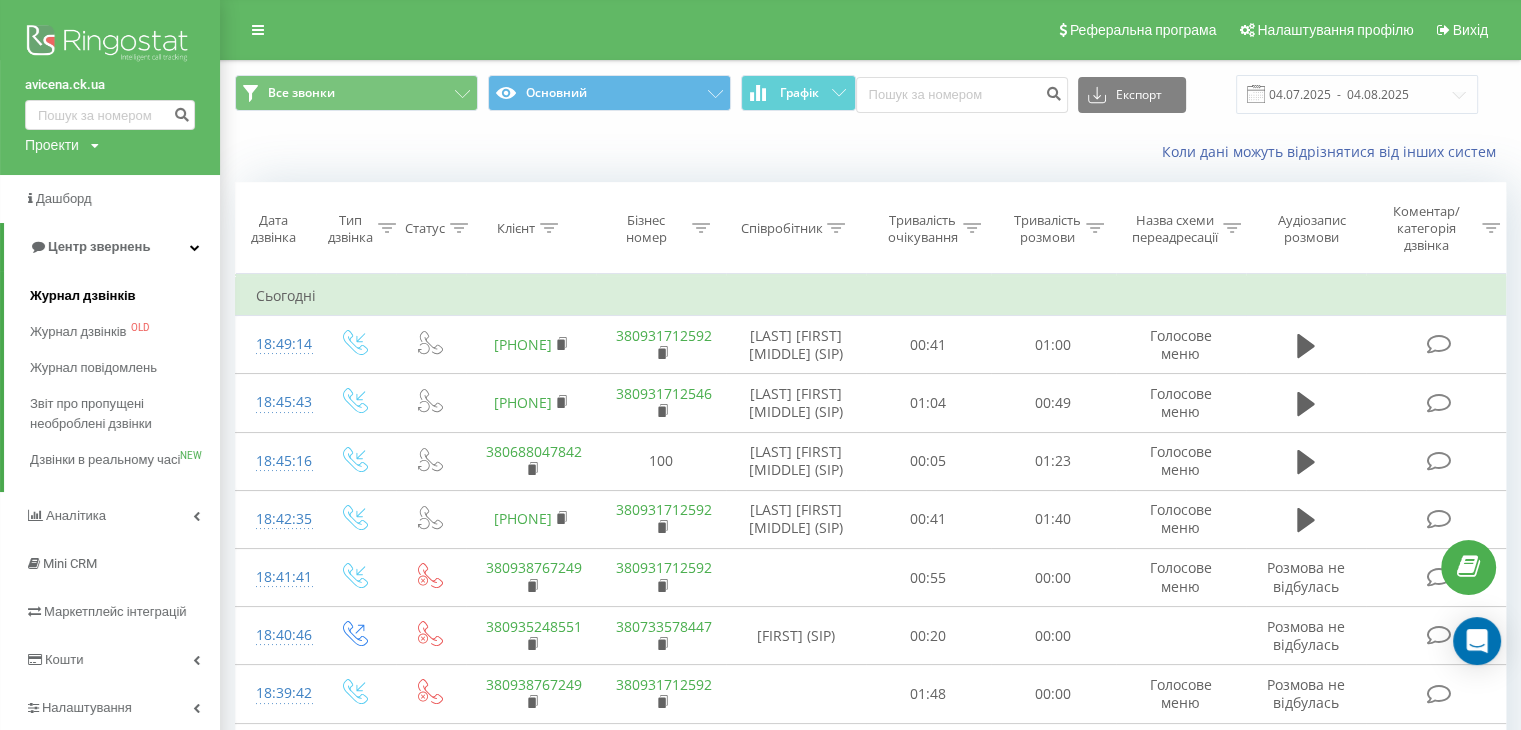 click on "Журнал дзвінків" at bounding box center (83, 296) 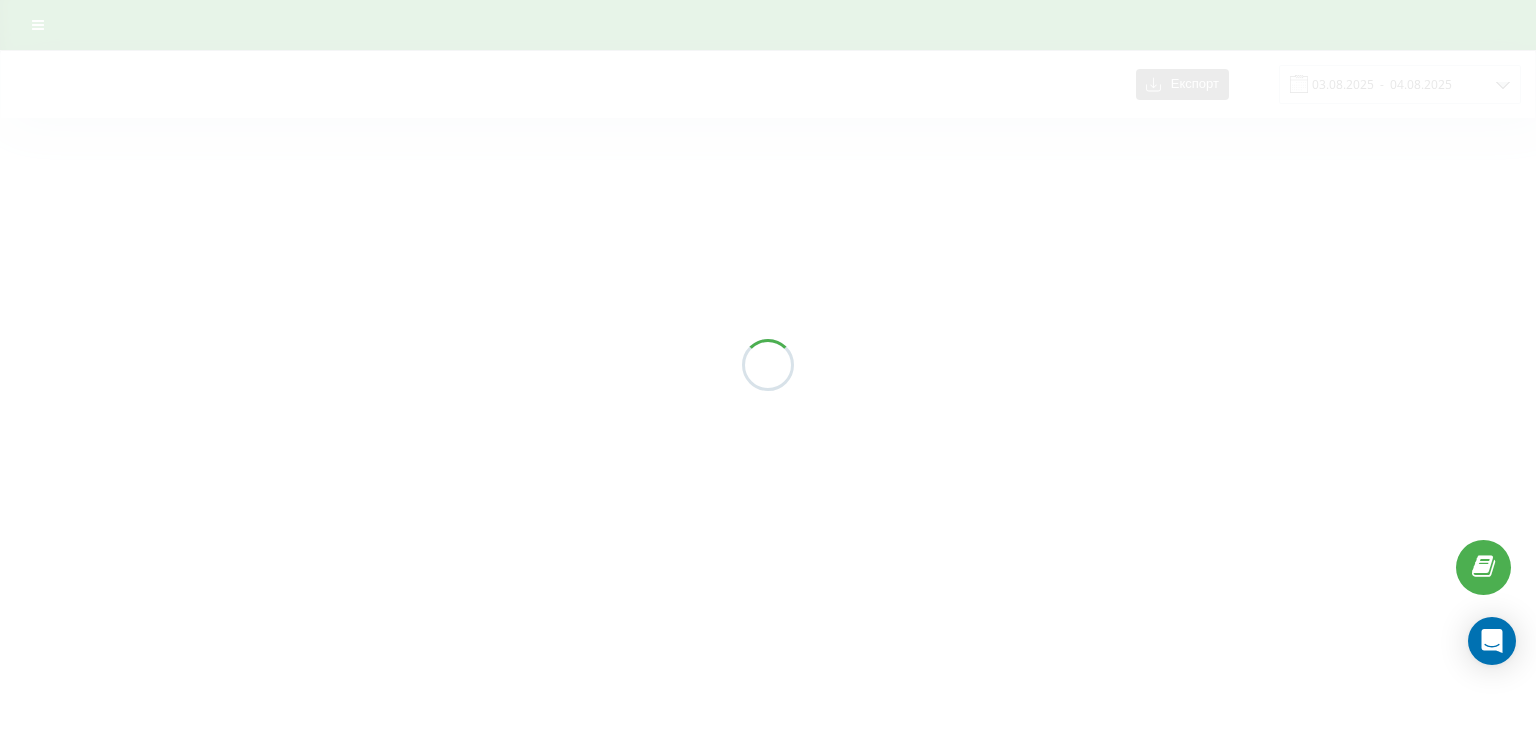 scroll, scrollTop: 0, scrollLeft: 0, axis: both 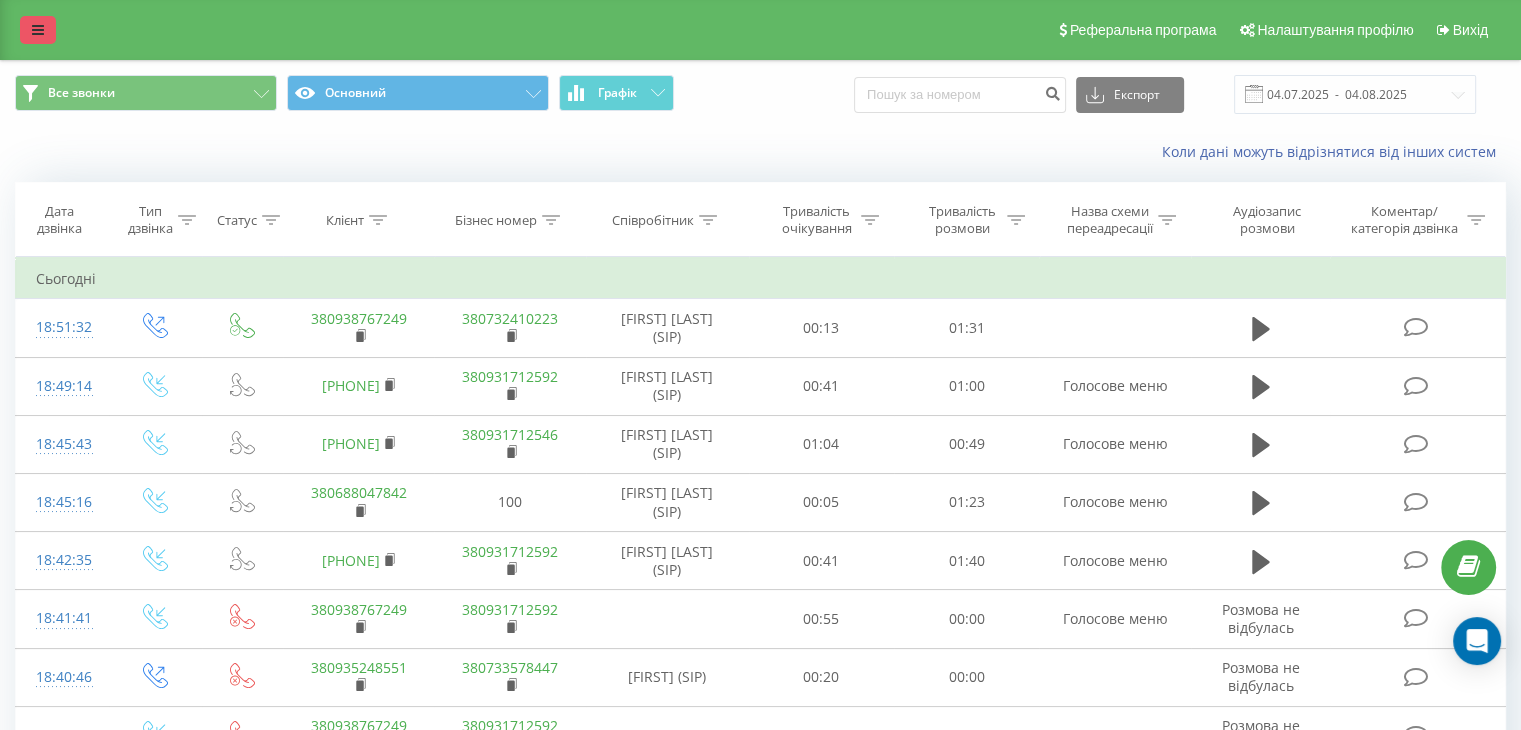 click at bounding box center (38, 30) 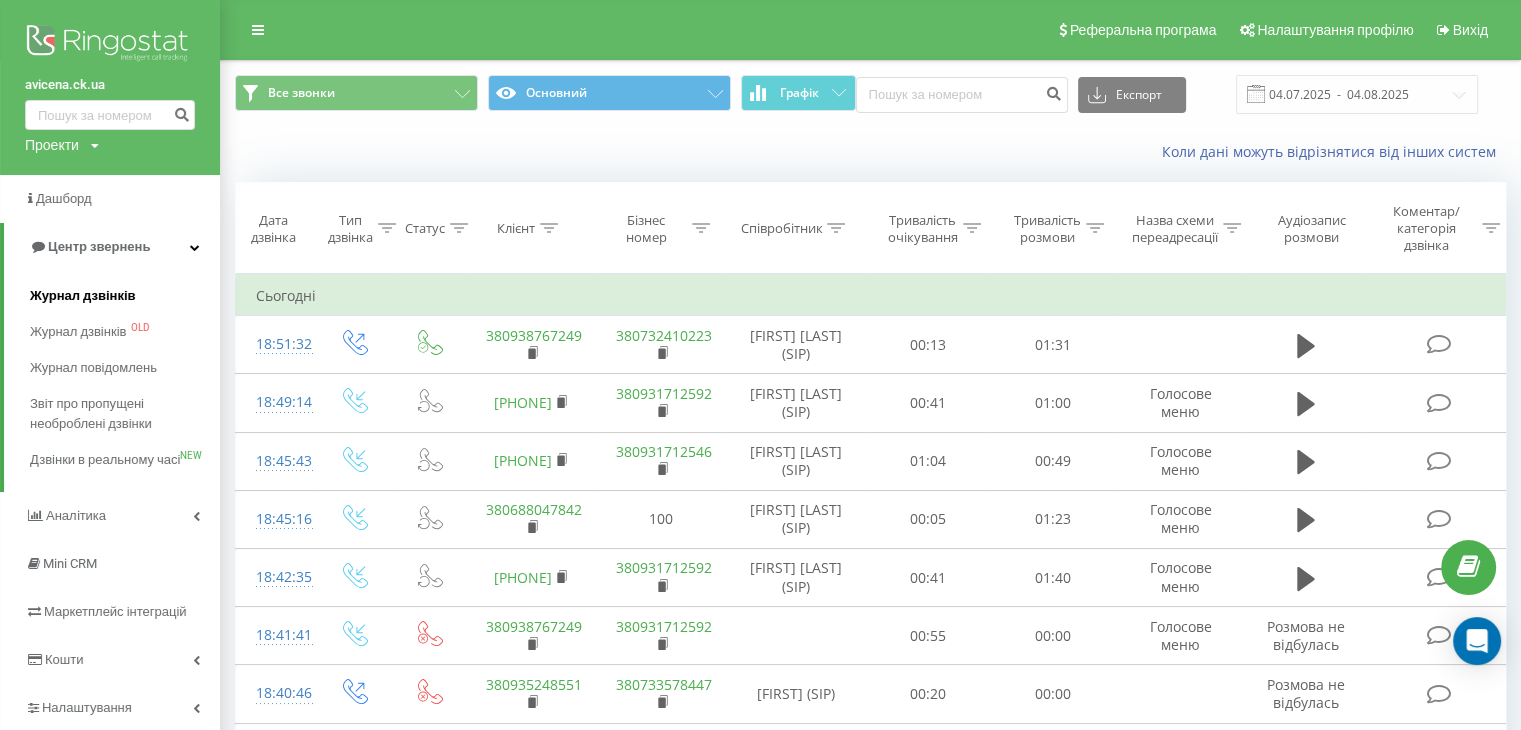 click on "Журнал дзвінків" at bounding box center (83, 296) 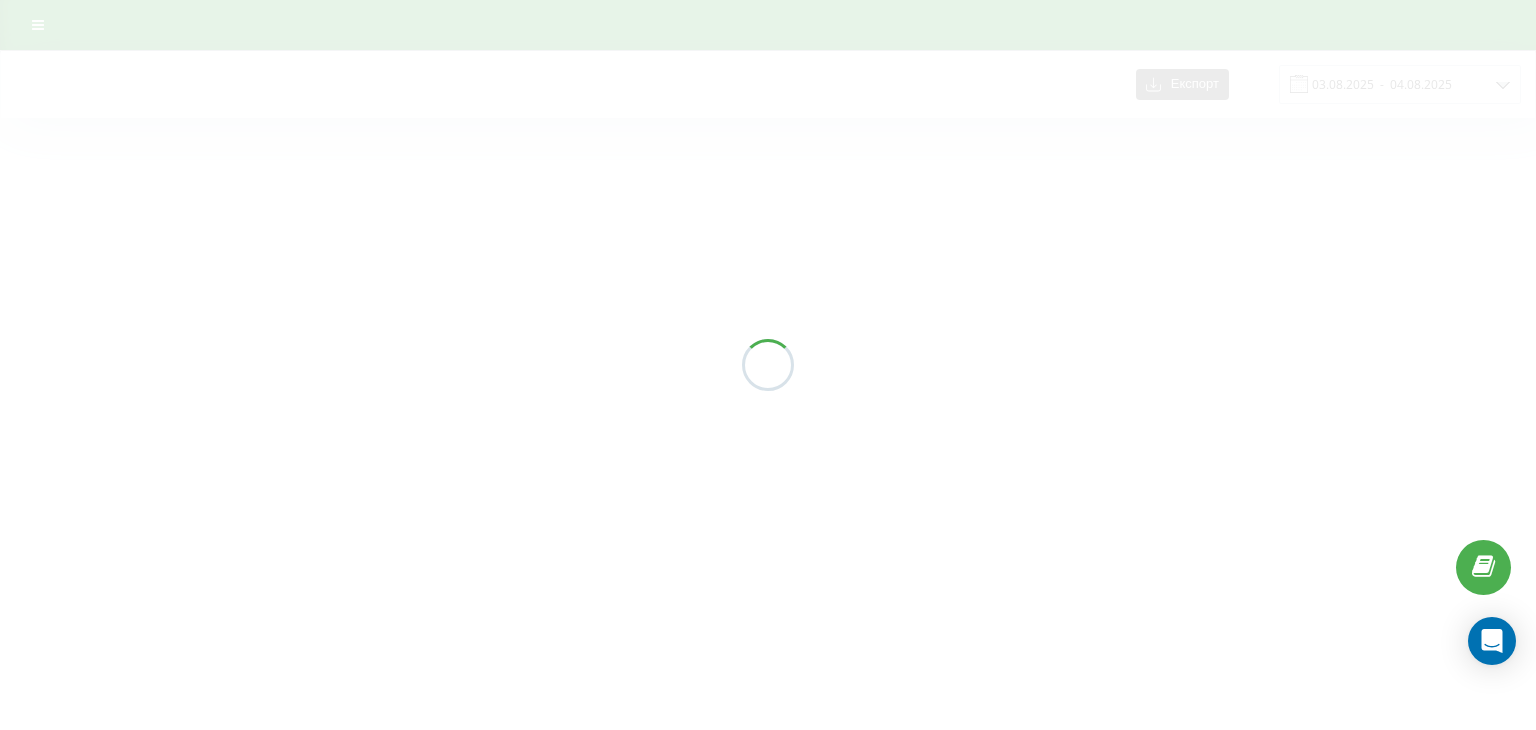 scroll, scrollTop: 0, scrollLeft: 0, axis: both 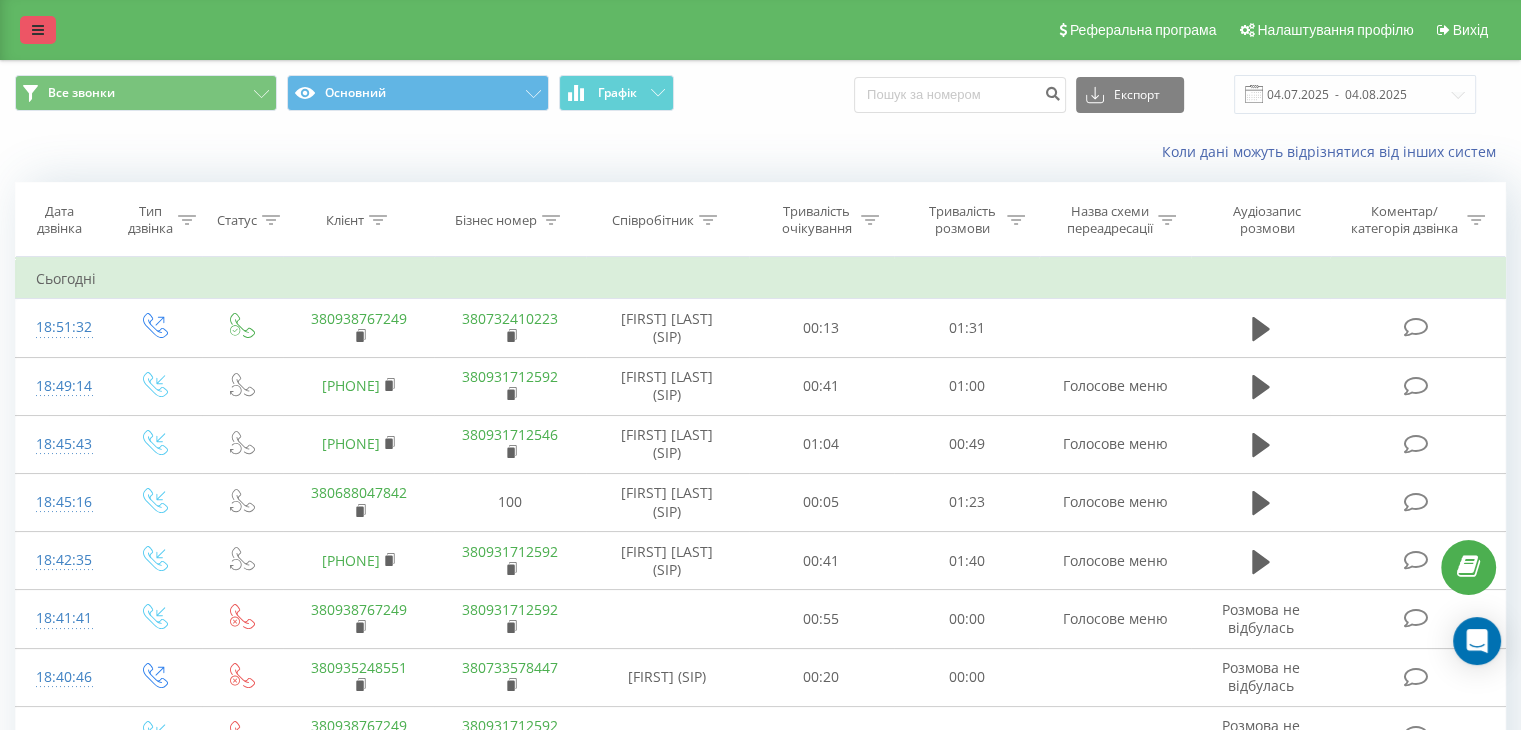 click at bounding box center (38, 30) 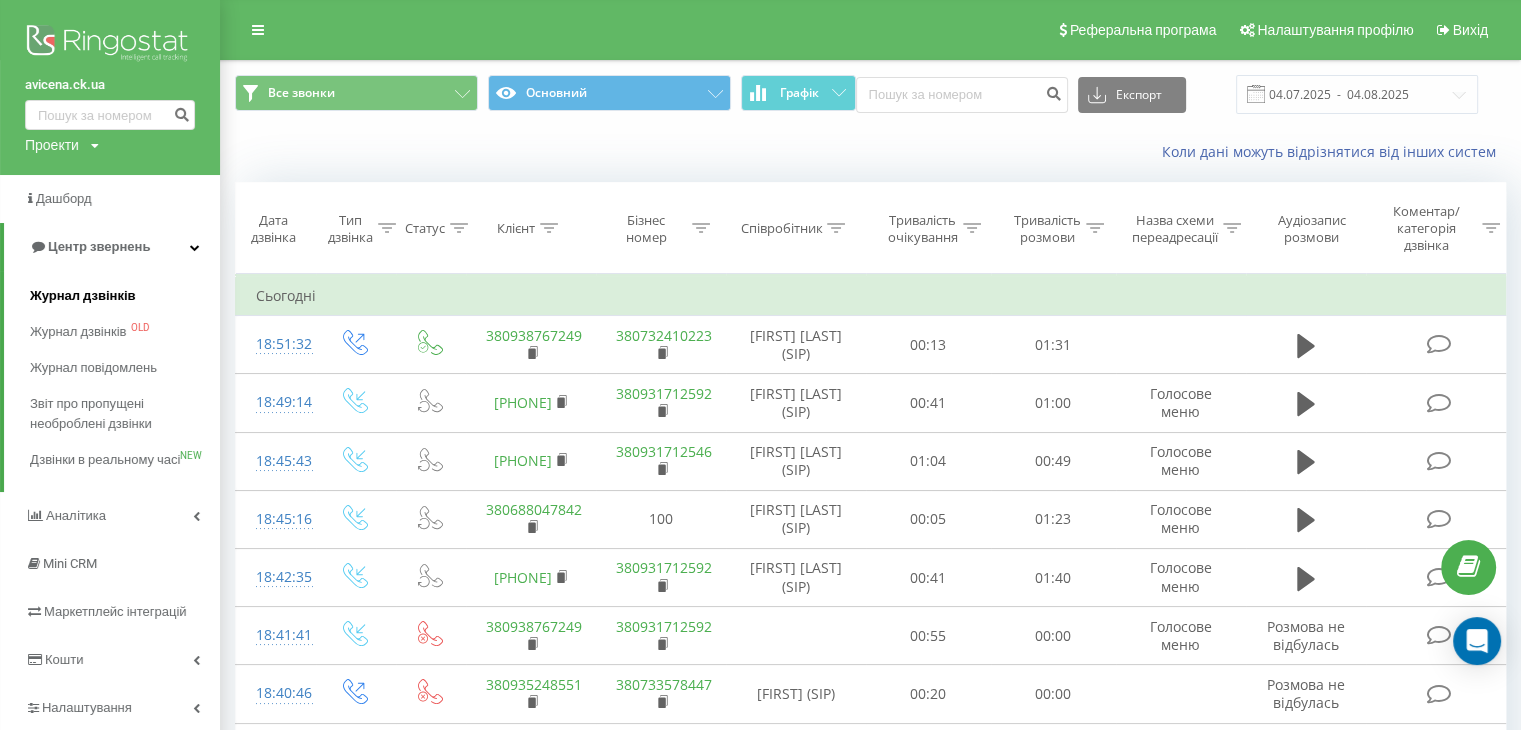 click on "Журнал дзвінків" at bounding box center (83, 296) 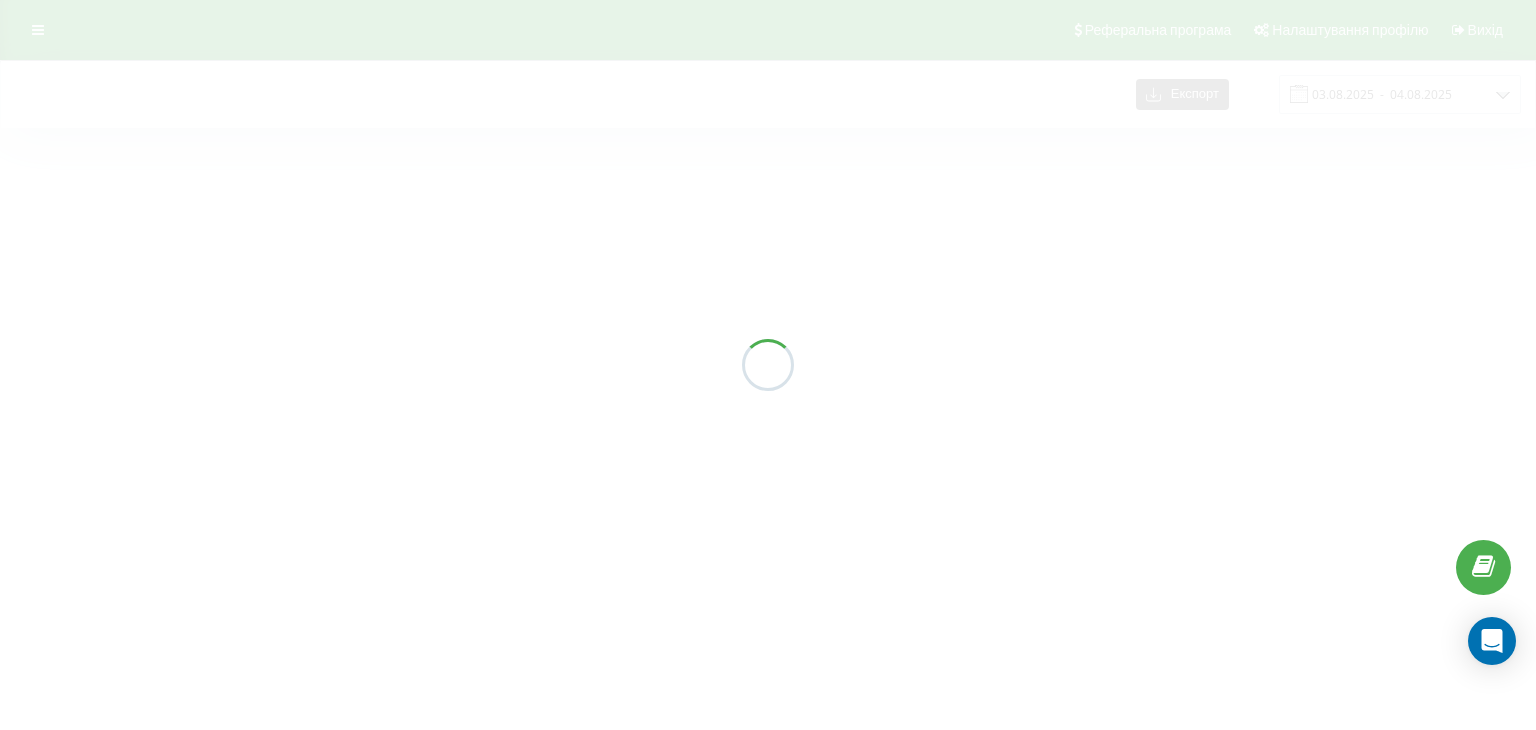 scroll, scrollTop: 0, scrollLeft: 0, axis: both 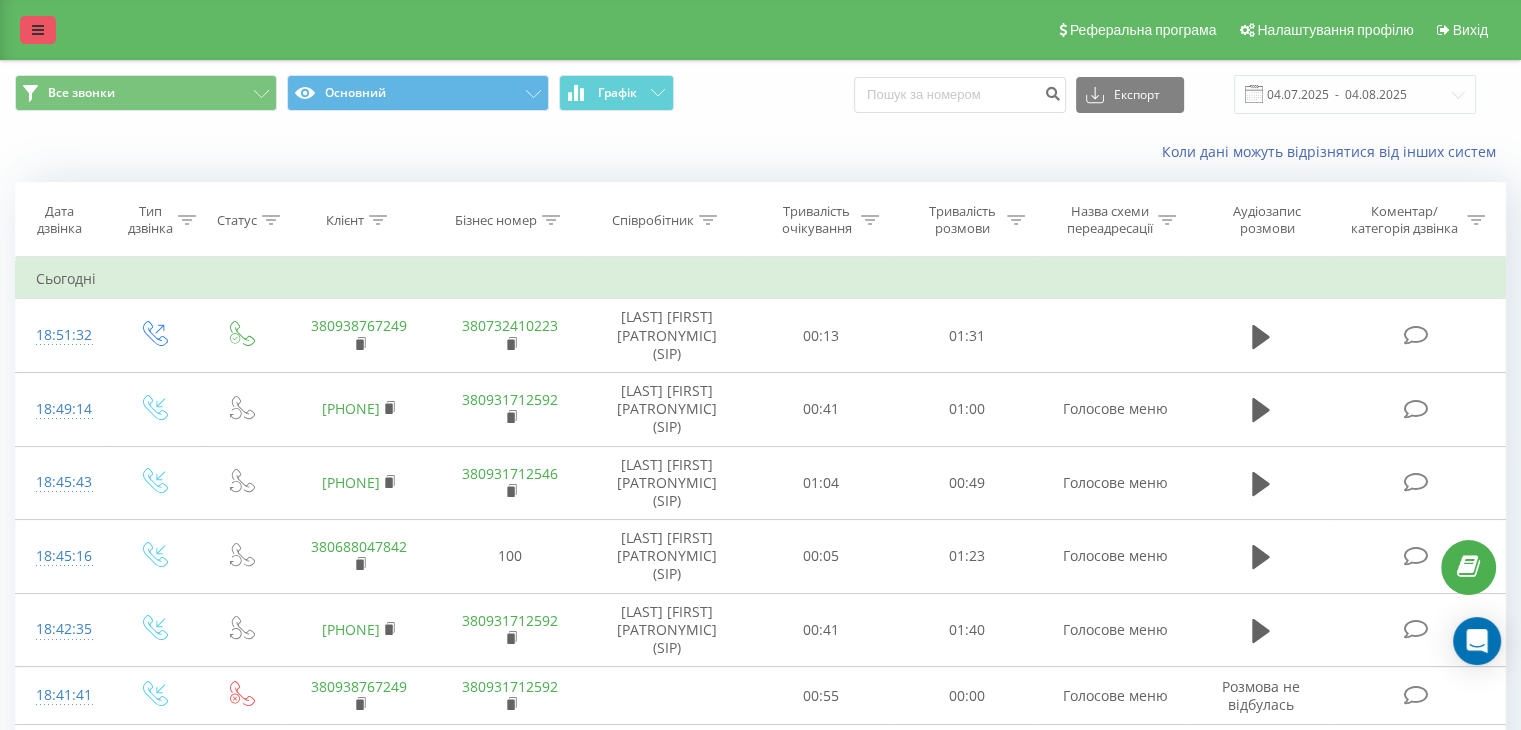 click at bounding box center (38, 30) 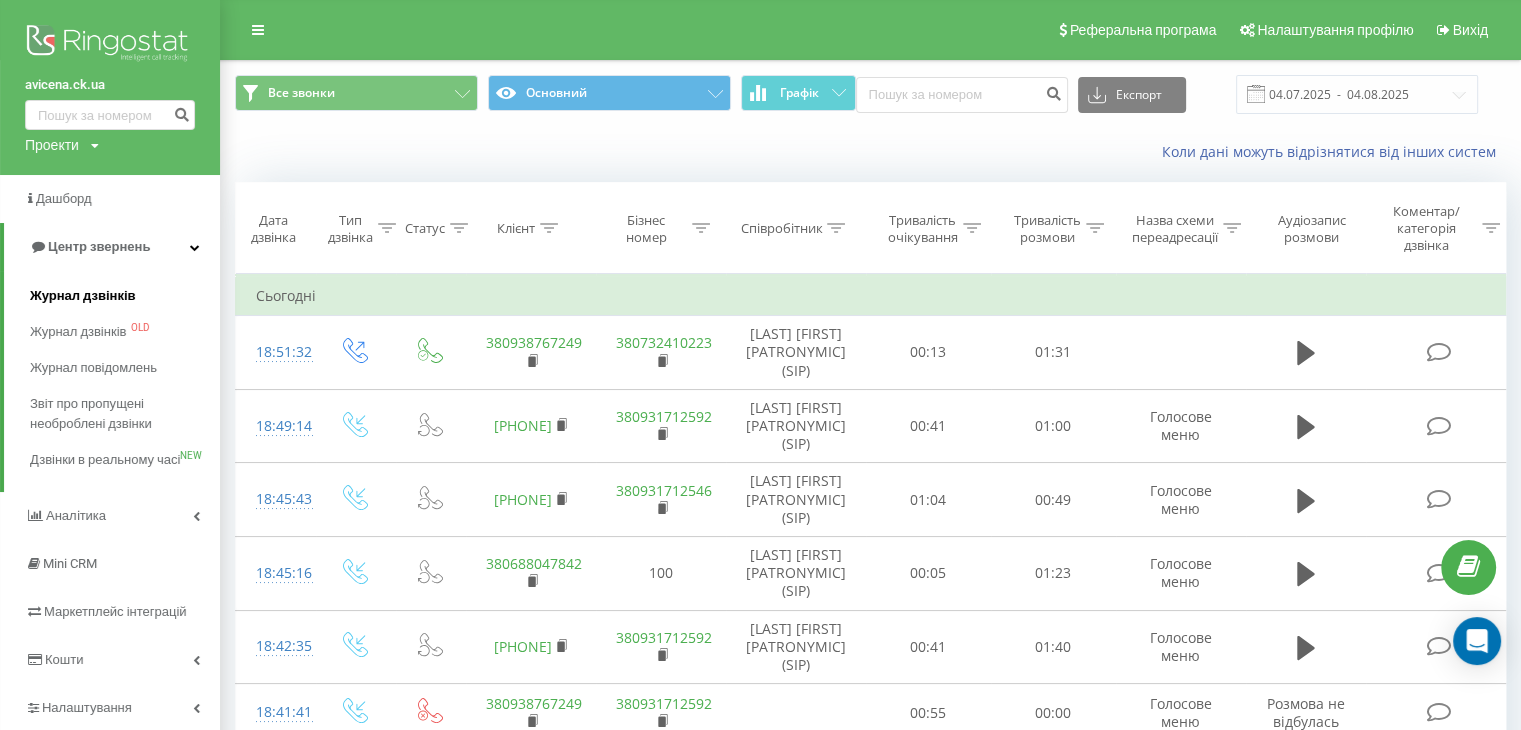 click on "Журнал дзвінків" at bounding box center [83, 296] 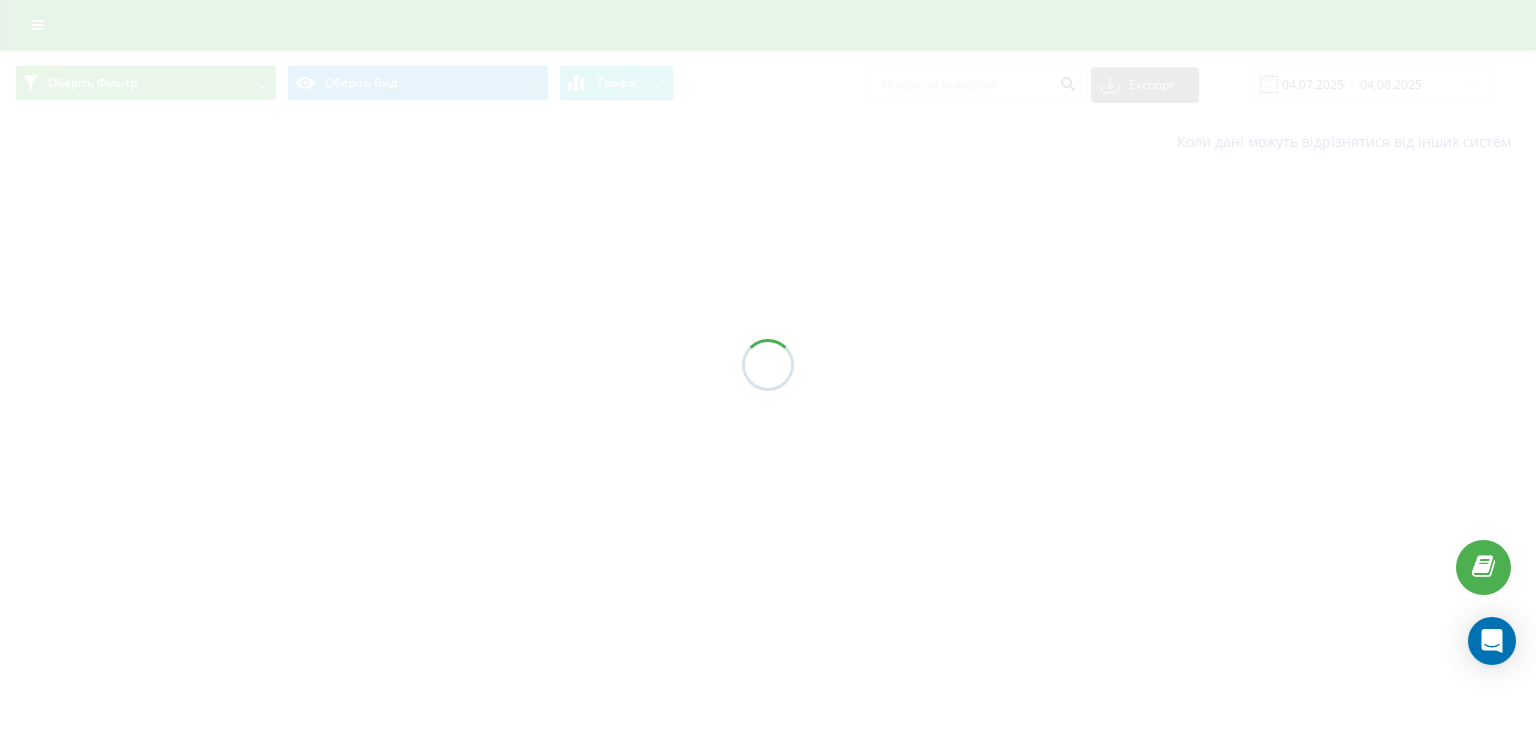 scroll, scrollTop: 0, scrollLeft: 0, axis: both 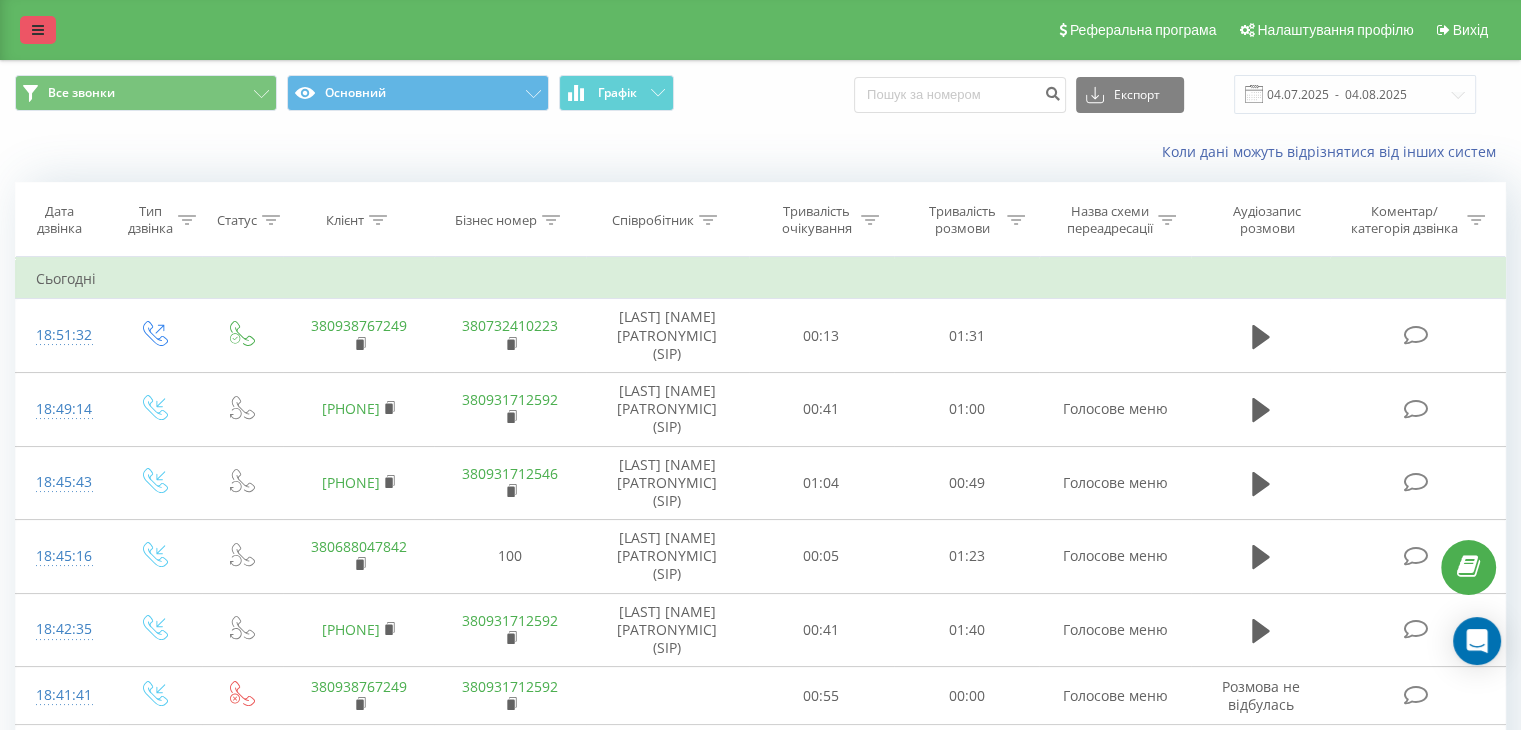 click at bounding box center [38, 30] 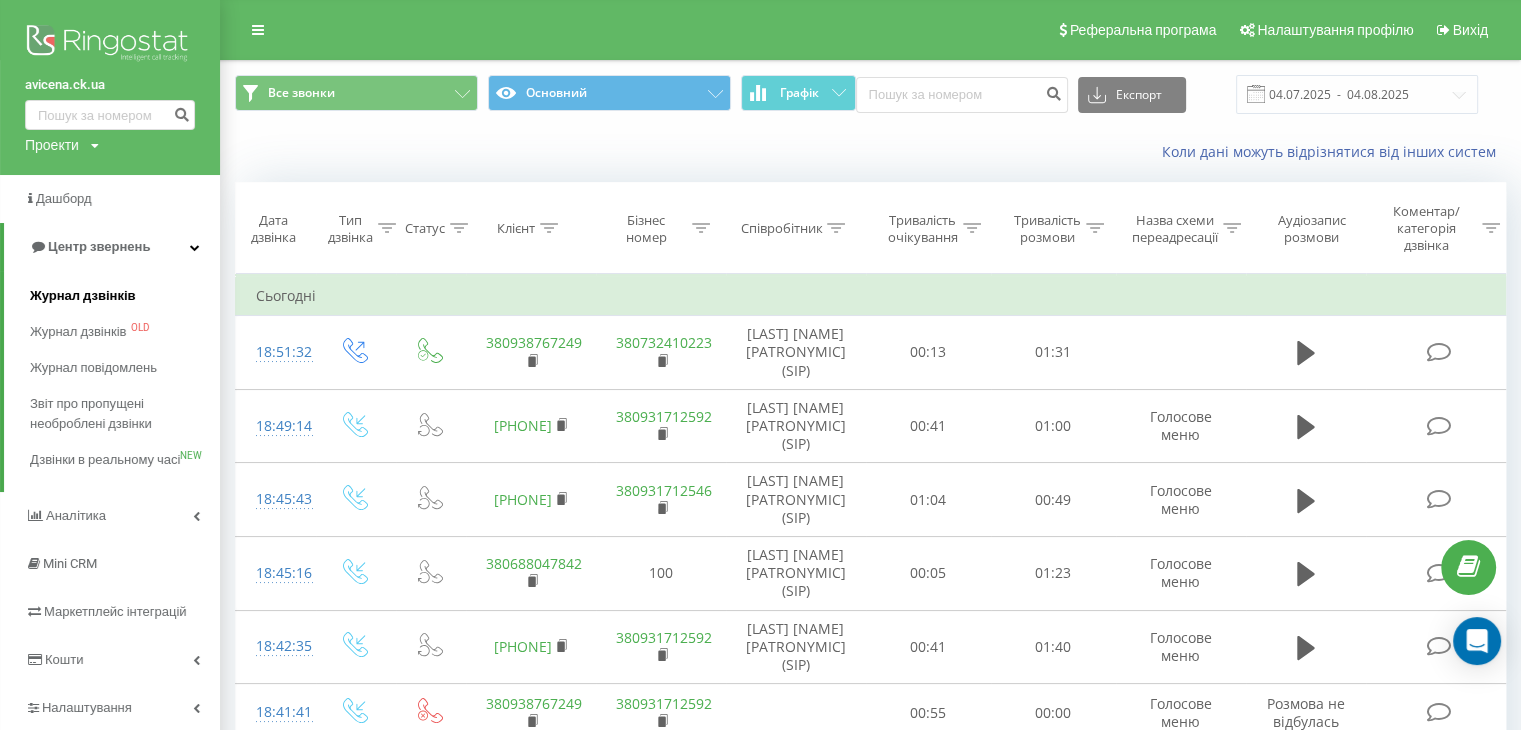 click on "Журнал дзвінків" at bounding box center (83, 296) 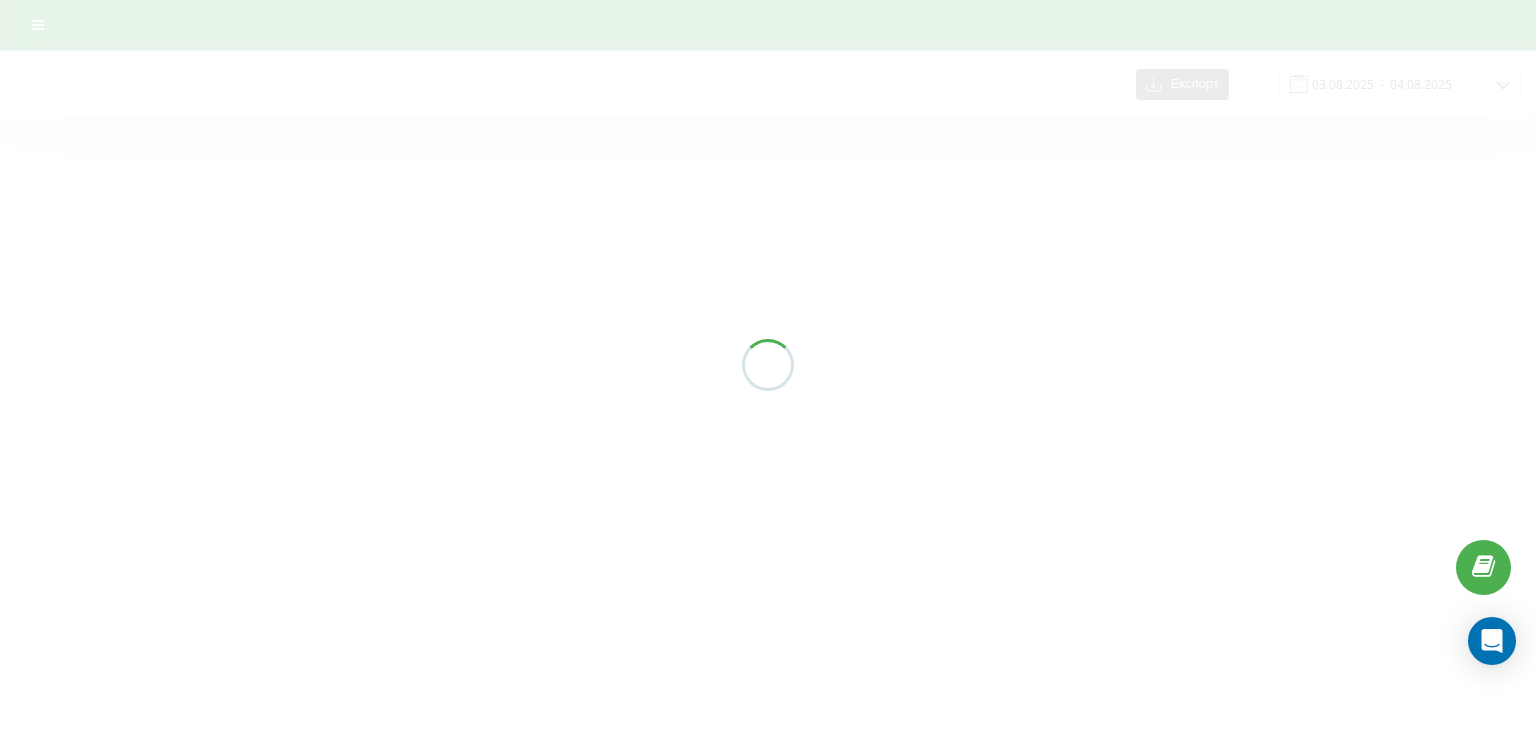 scroll, scrollTop: 0, scrollLeft: 0, axis: both 